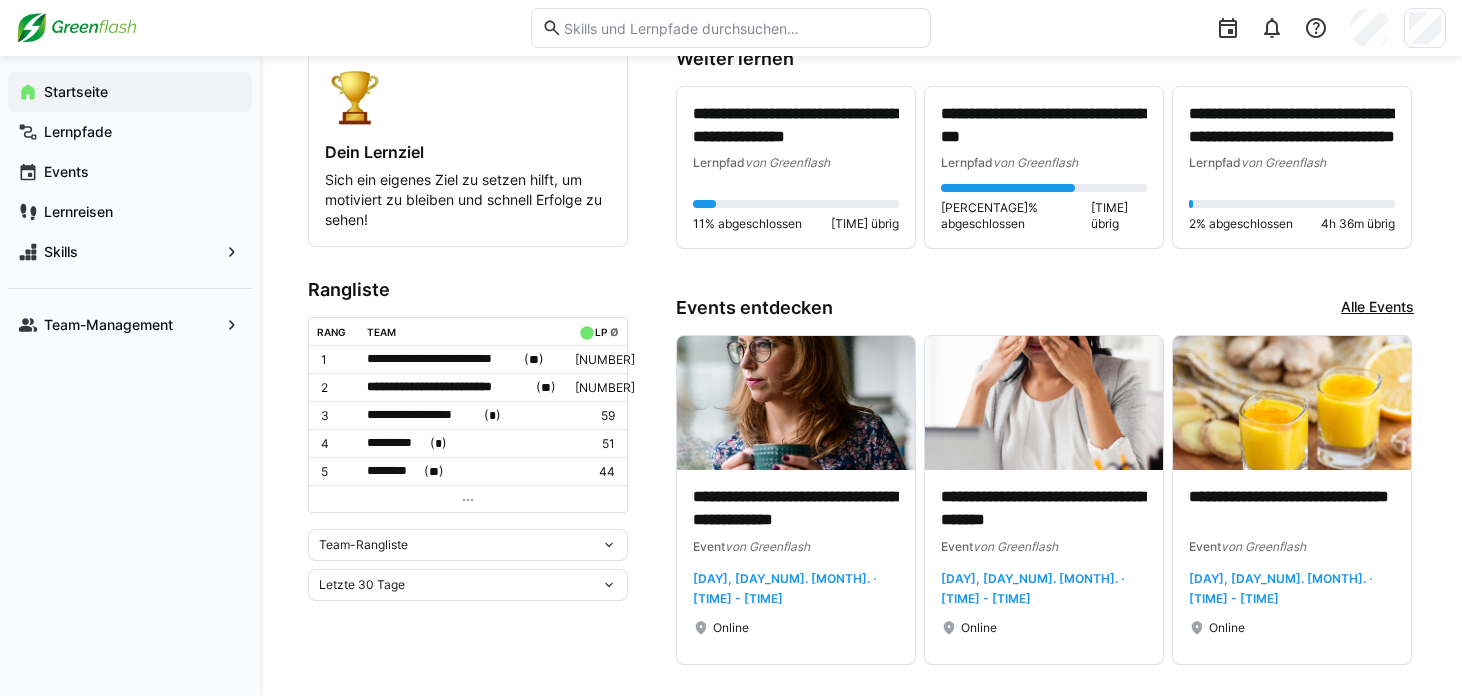 scroll, scrollTop: 504, scrollLeft: 0, axis: vertical 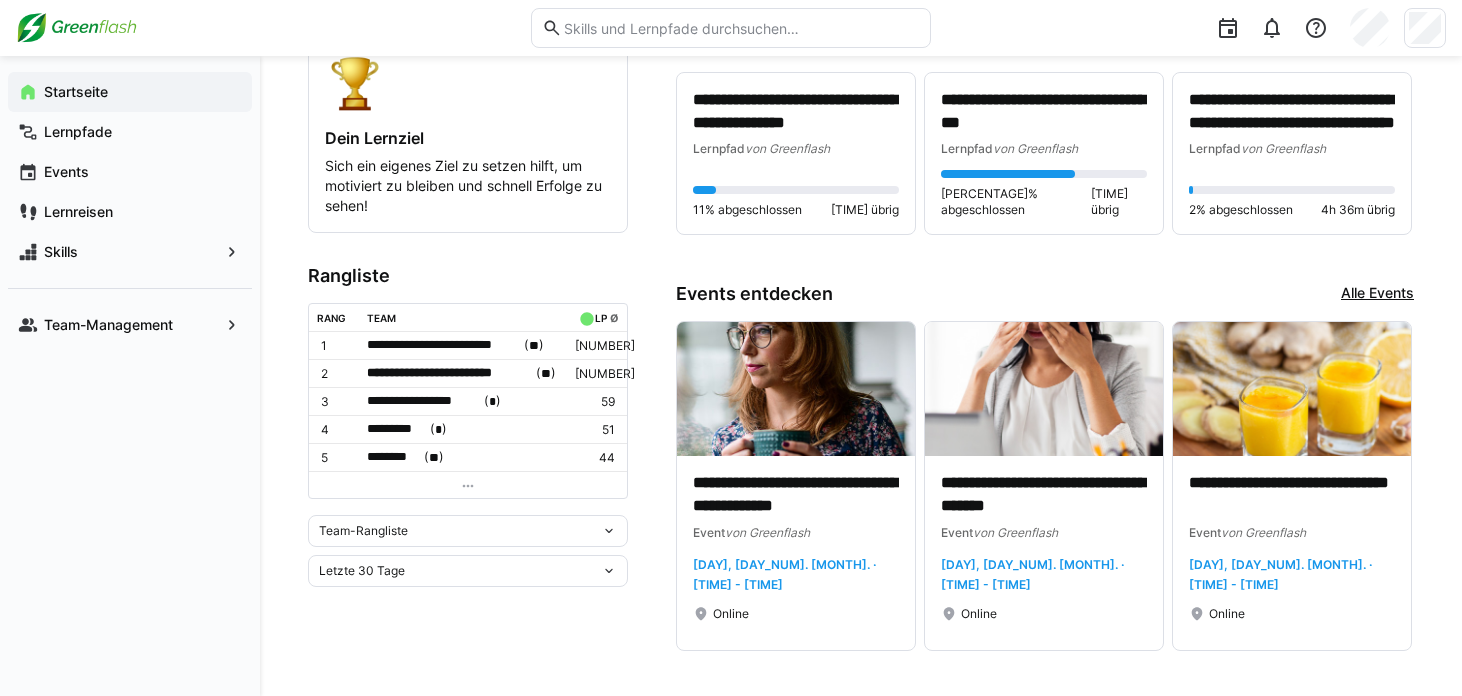click on "Team-Rangliste" 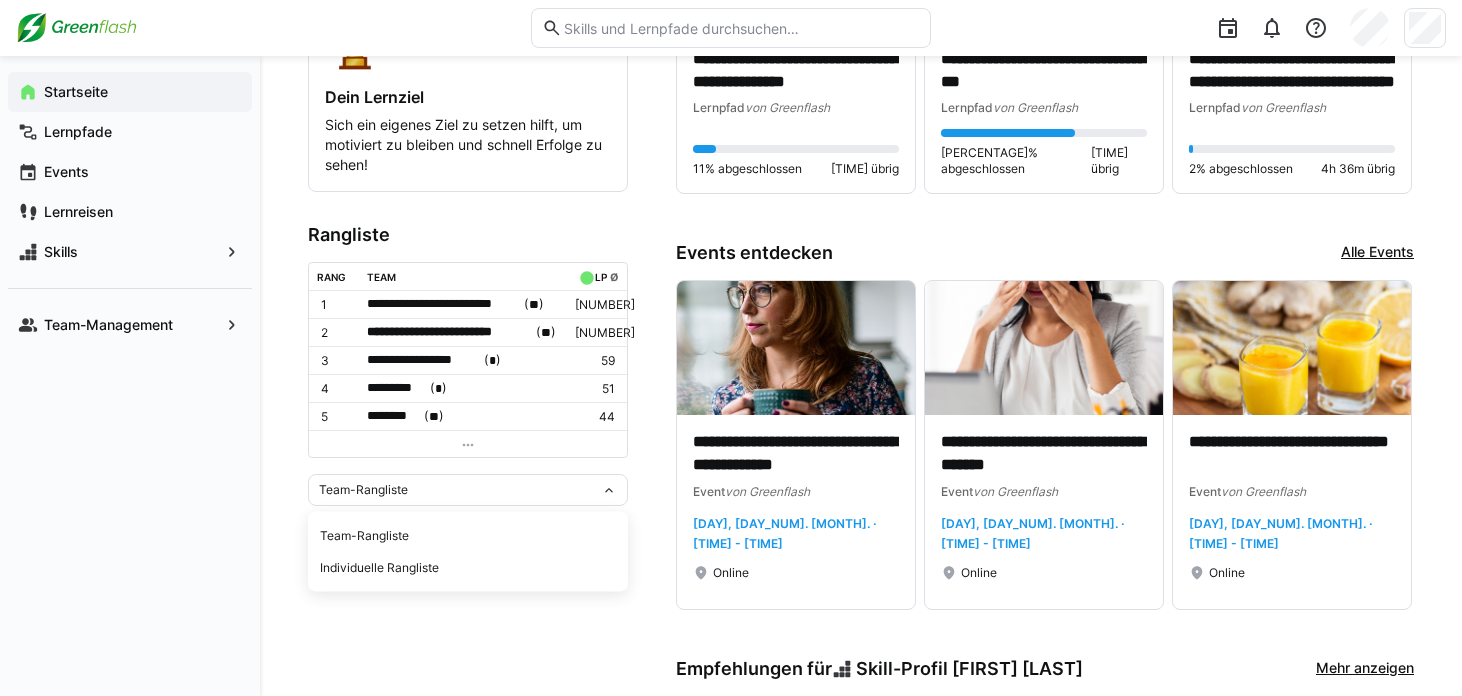 scroll, scrollTop: 547, scrollLeft: 0, axis: vertical 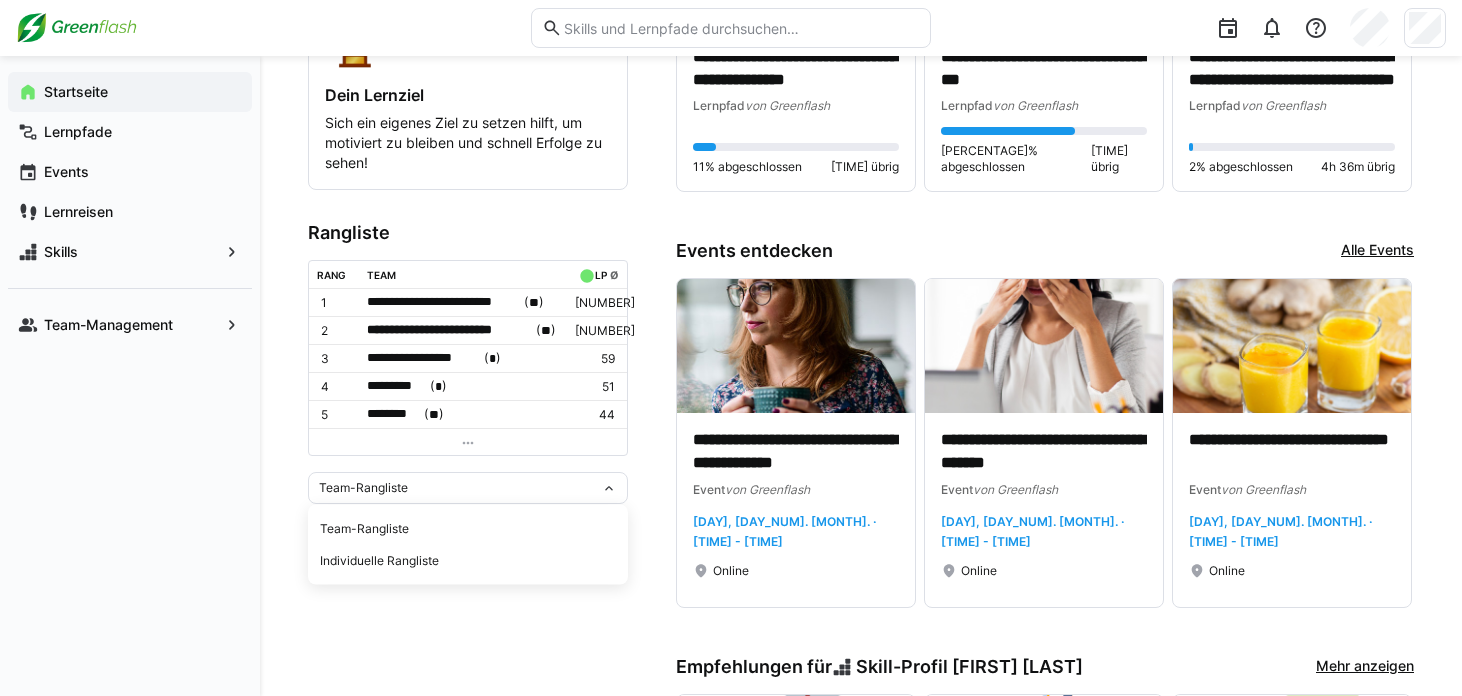 click on "**********" 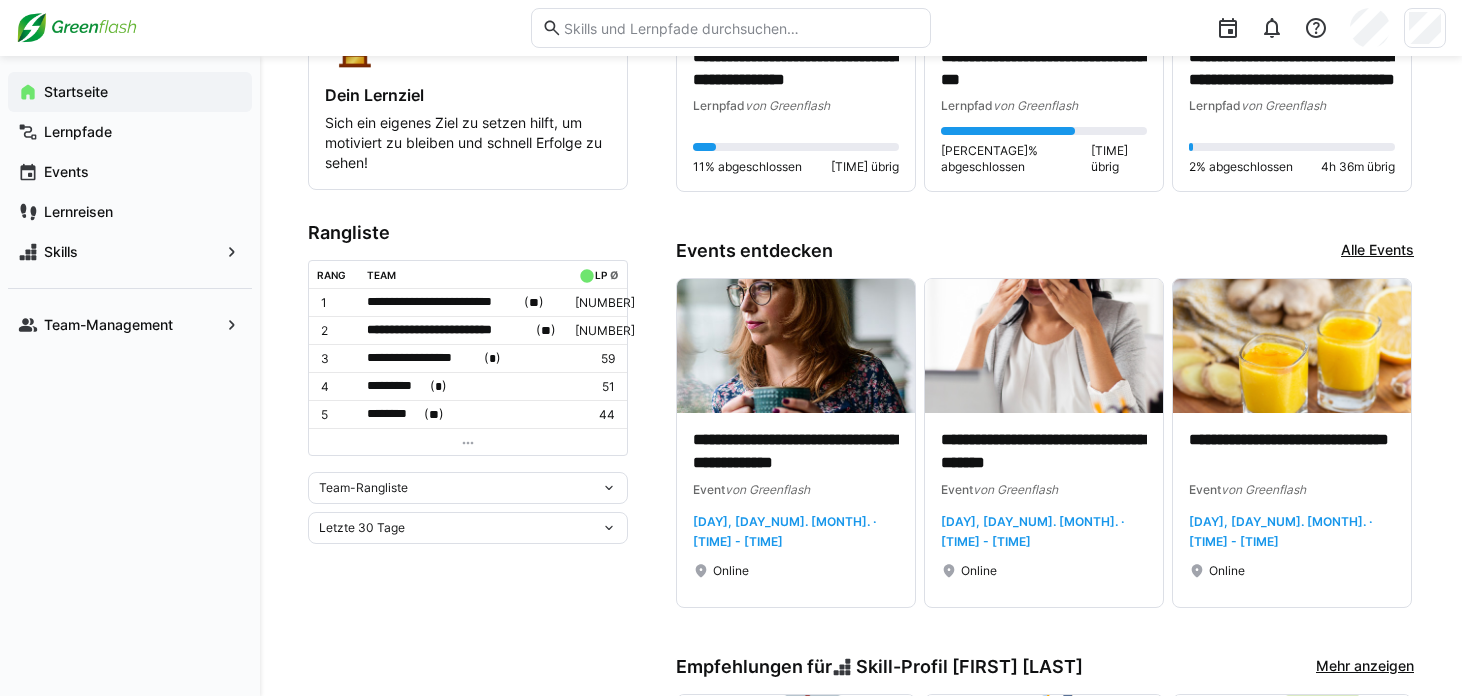 click on "Team-Rangliste" 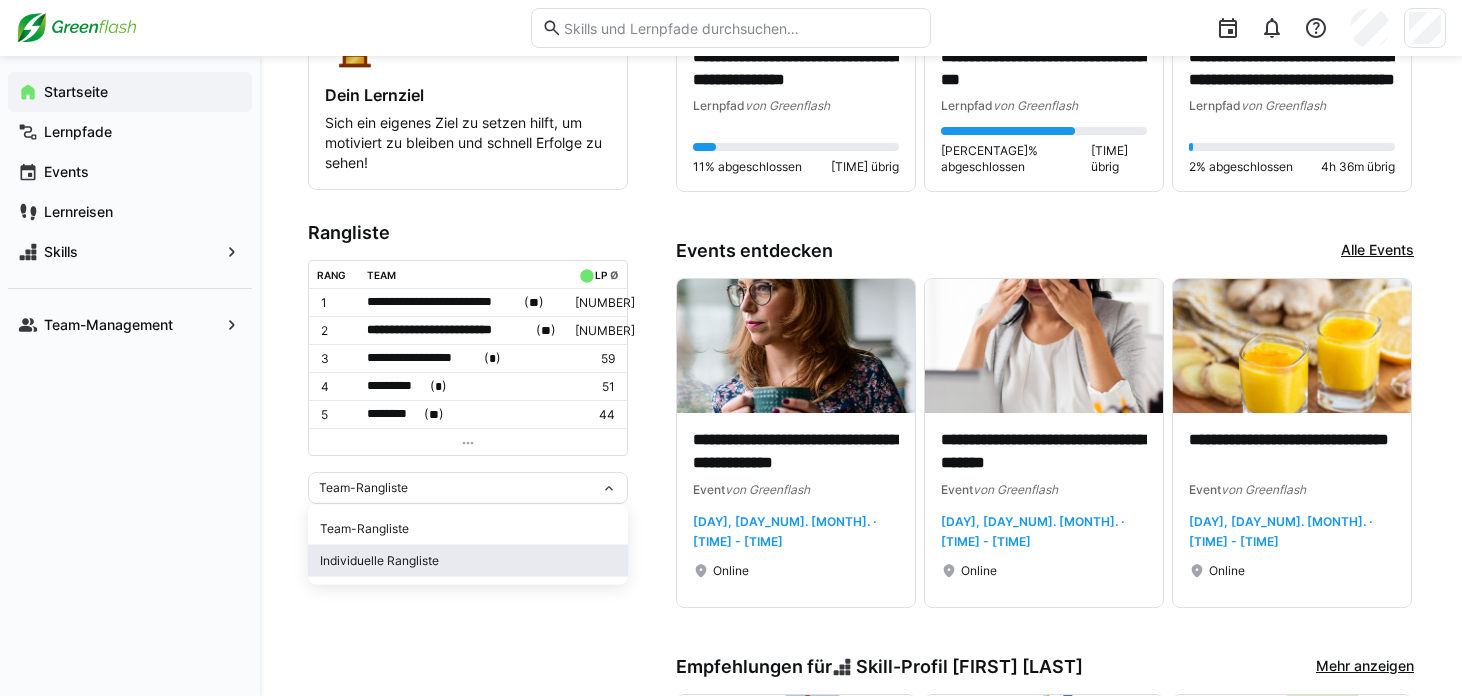 click on "Individuelle Rangliste" 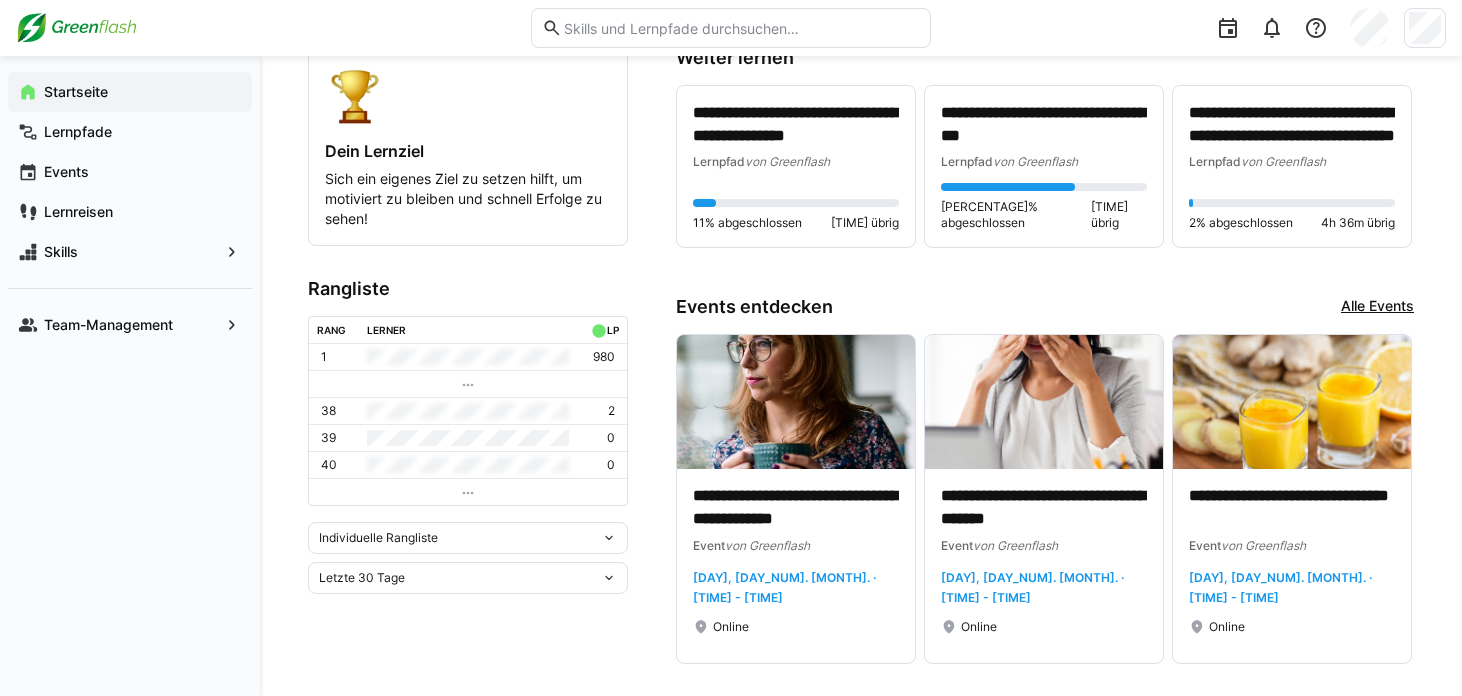 scroll, scrollTop: 0, scrollLeft: 0, axis: both 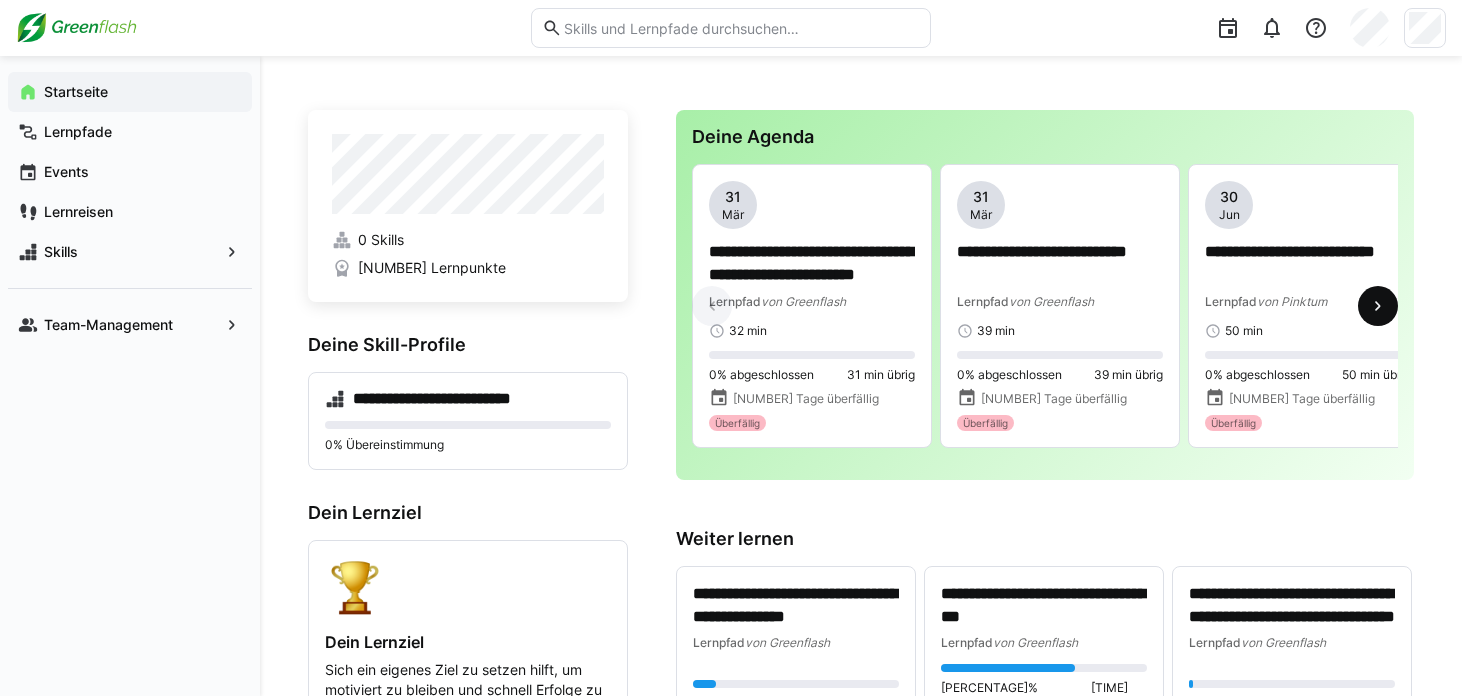 click 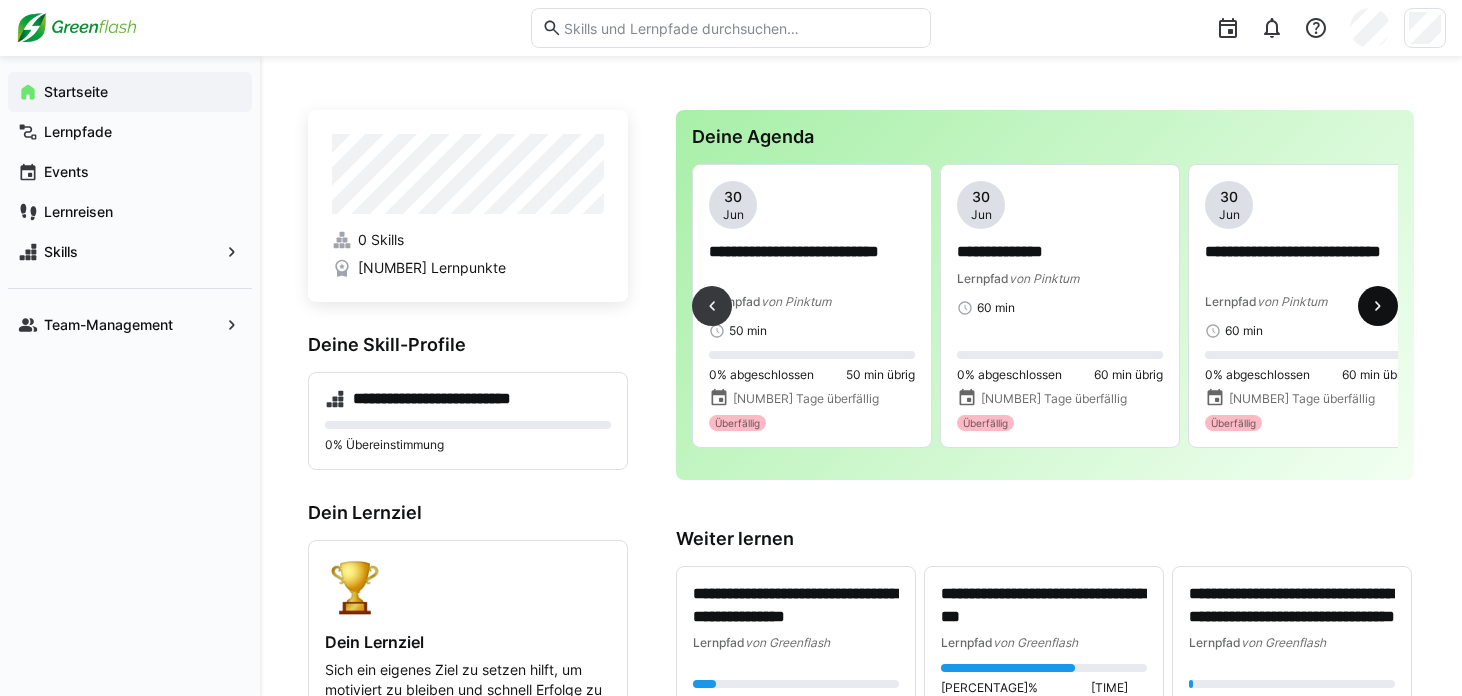 click 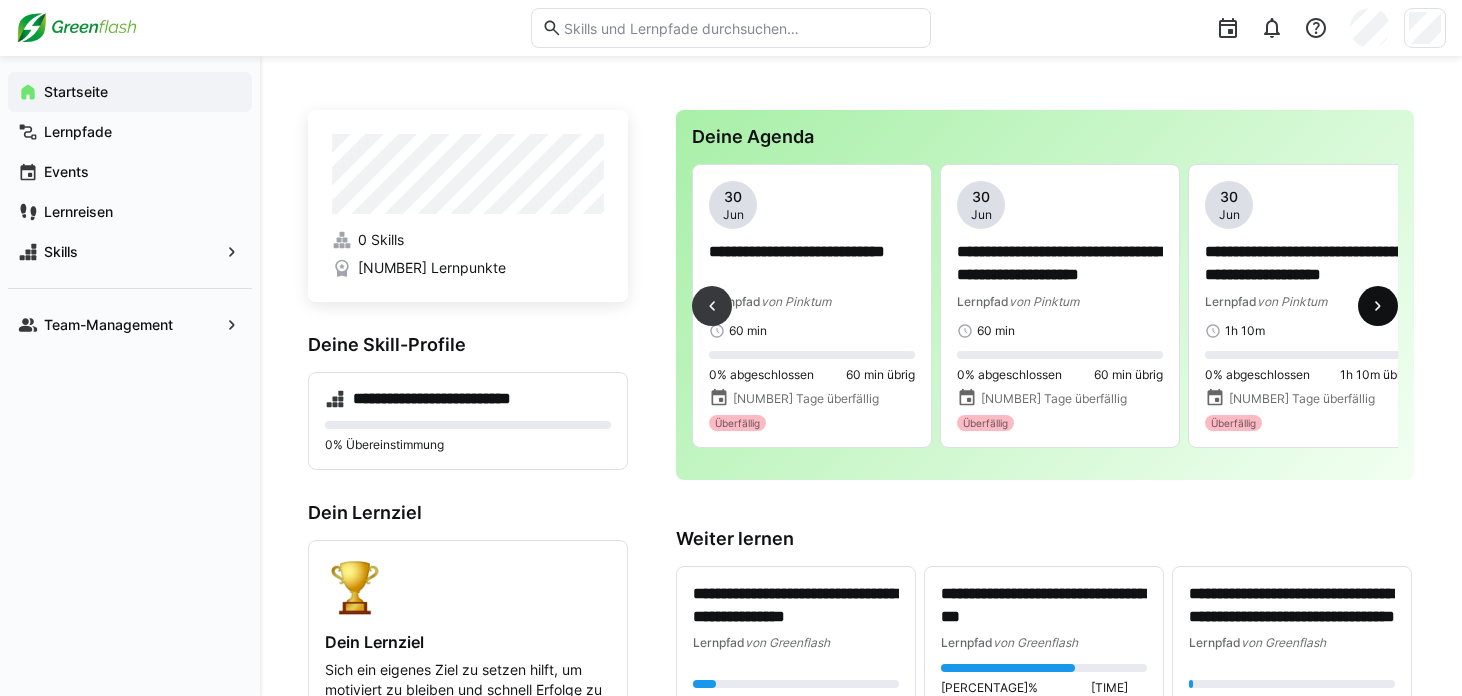 click 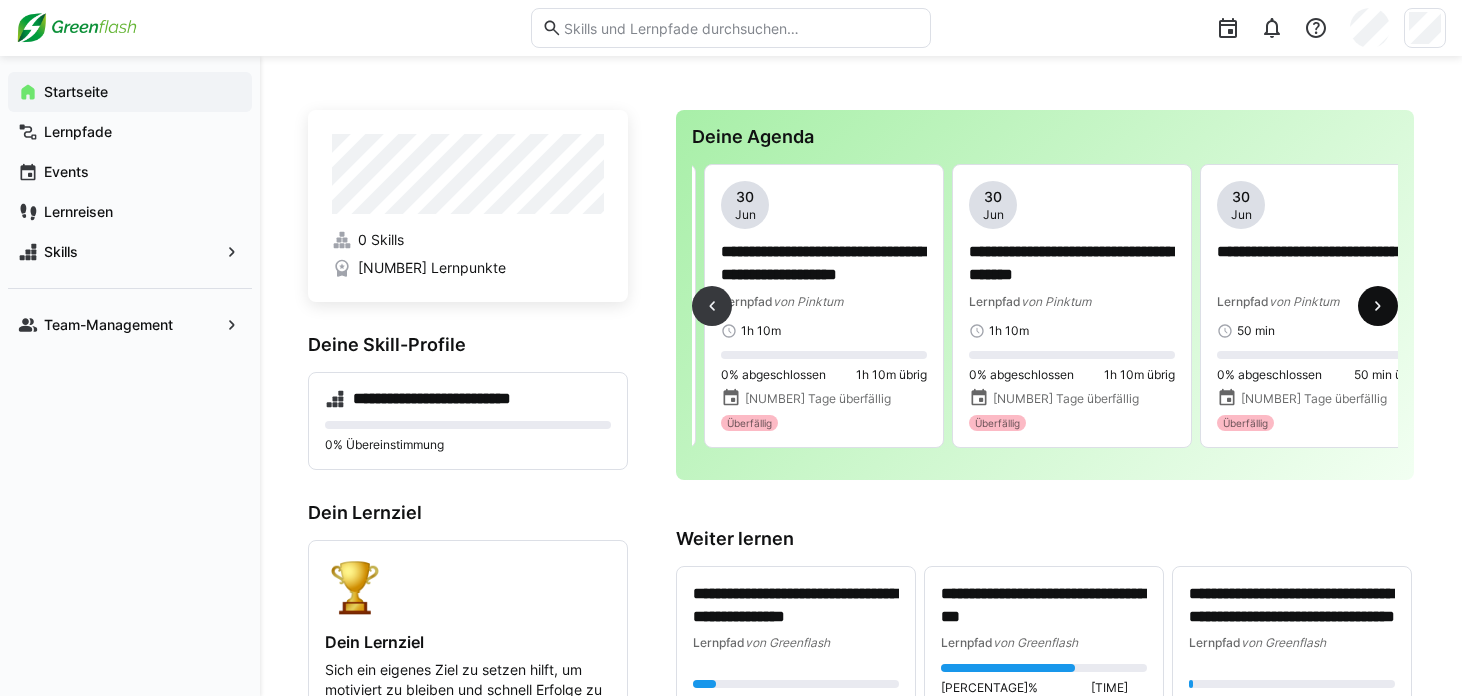scroll, scrollTop: 0, scrollLeft: 1488, axis: horizontal 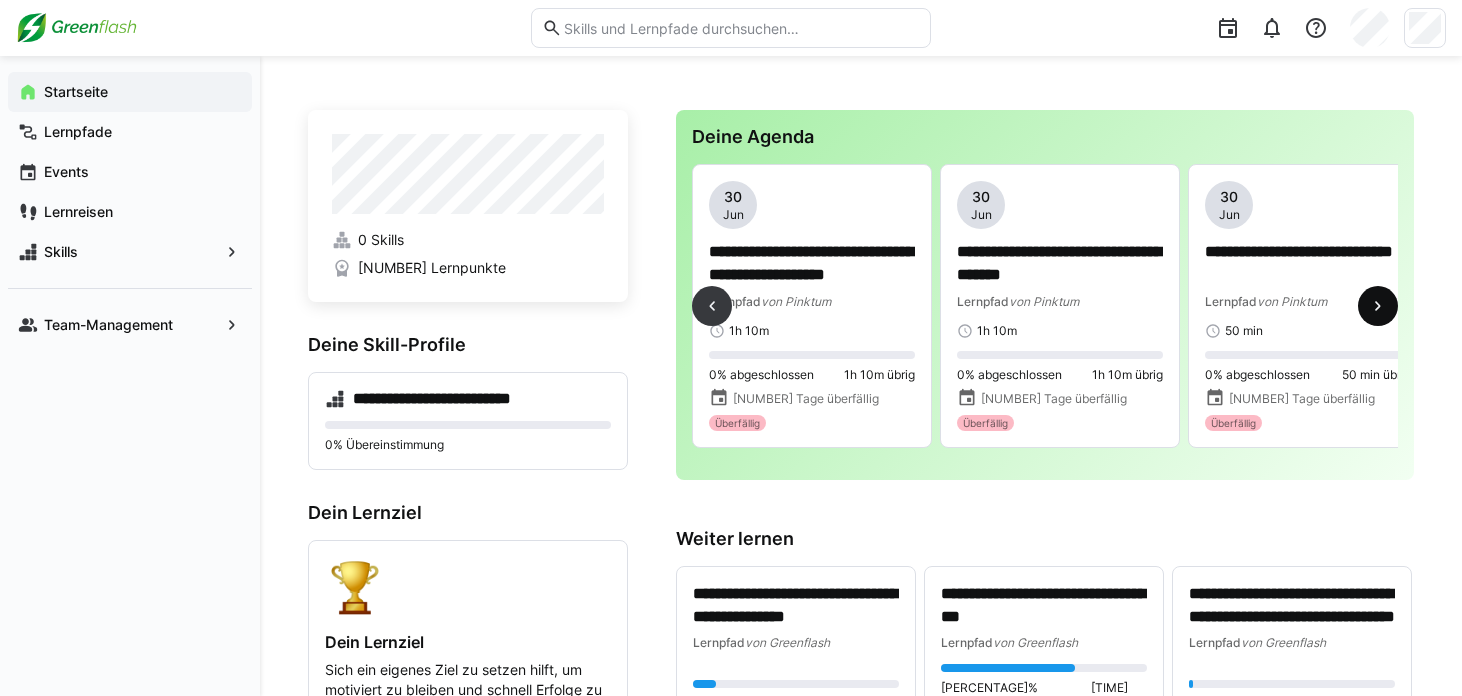 click 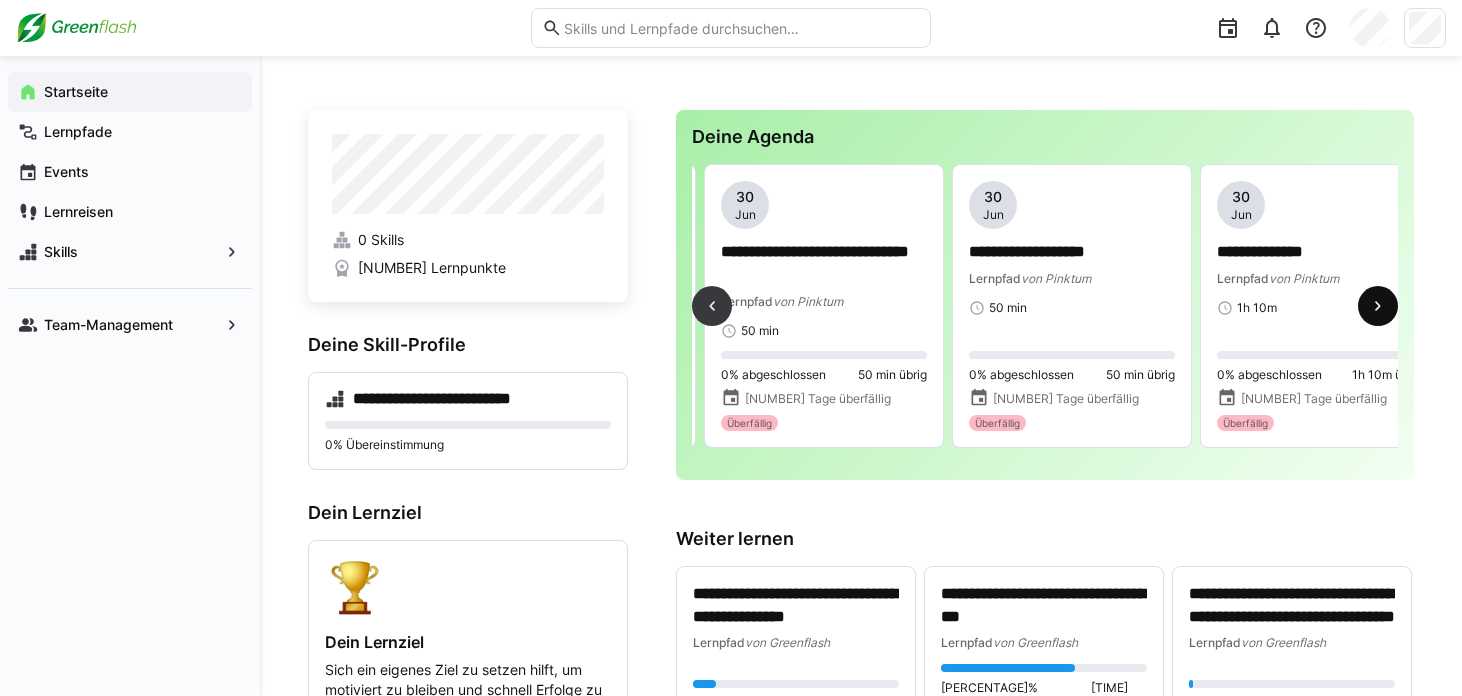 scroll, scrollTop: 0, scrollLeft: 1984, axis: horizontal 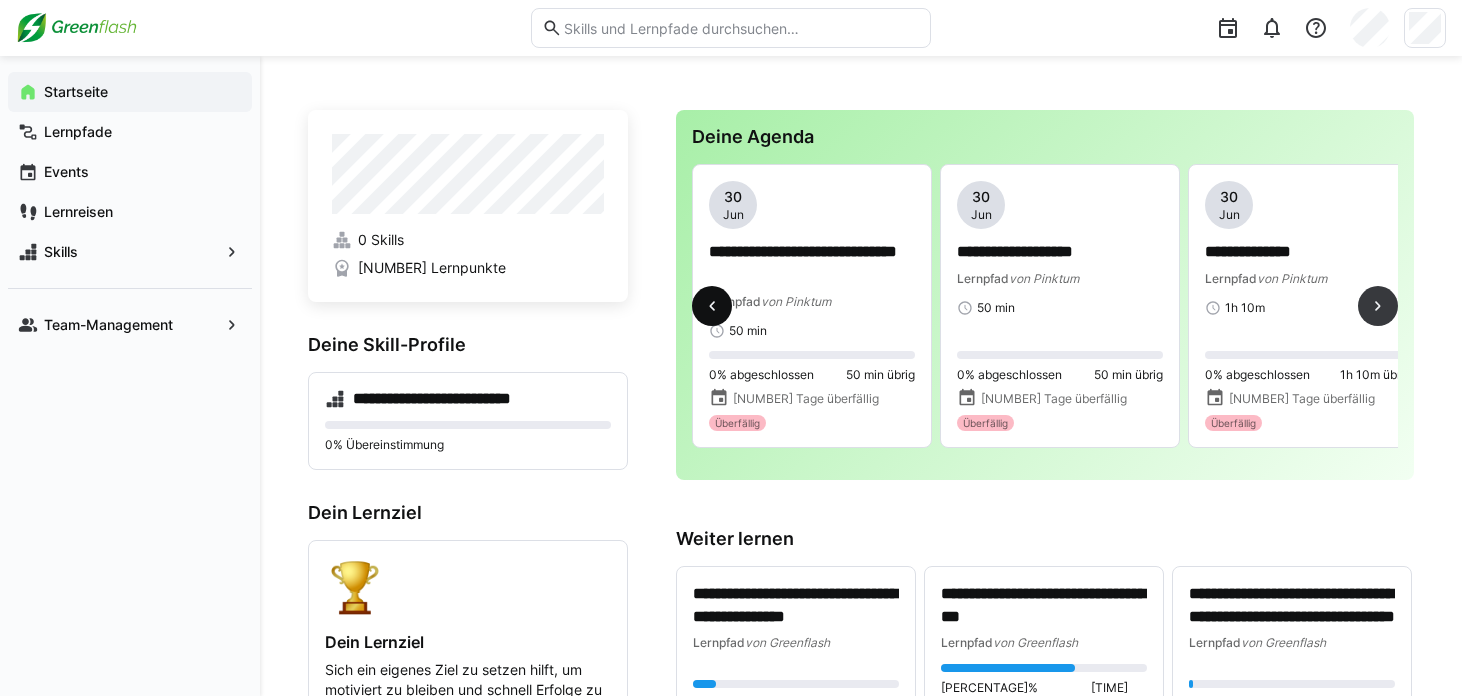 click 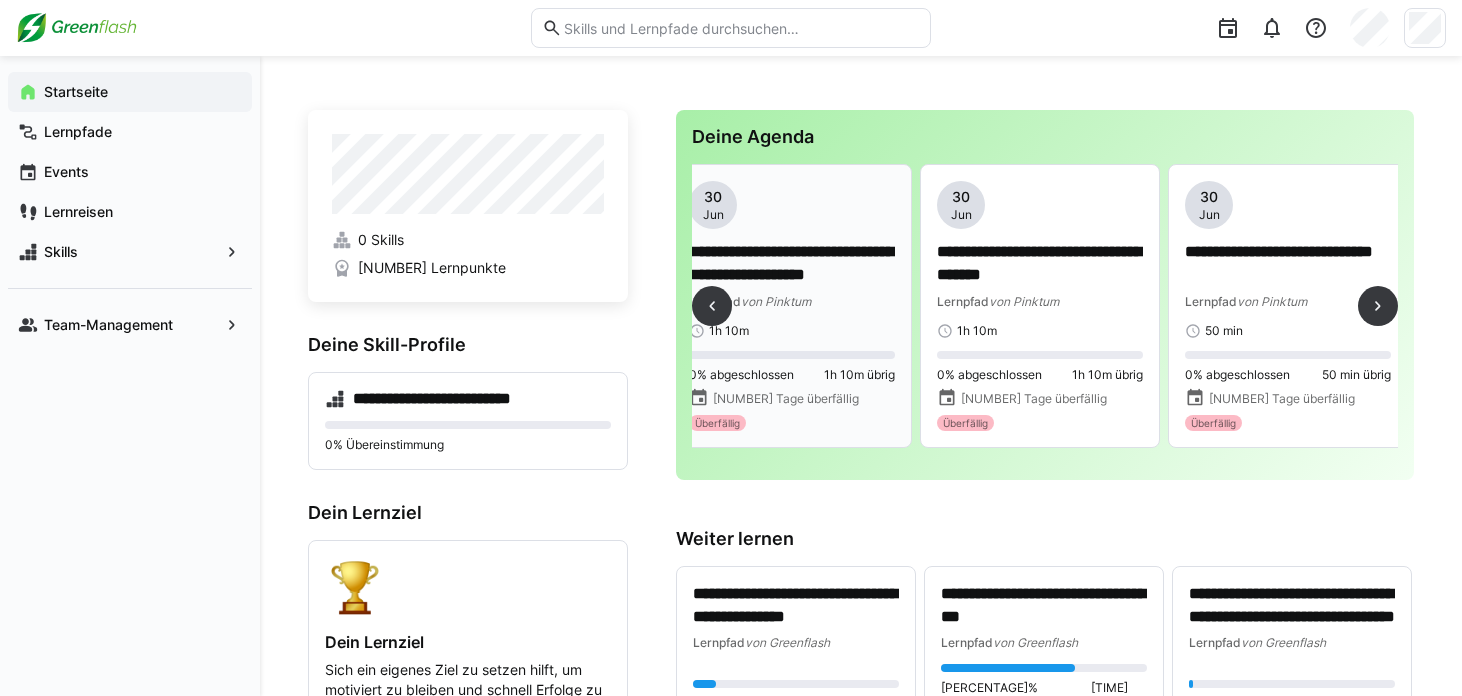 scroll, scrollTop: 0, scrollLeft: 1488, axis: horizontal 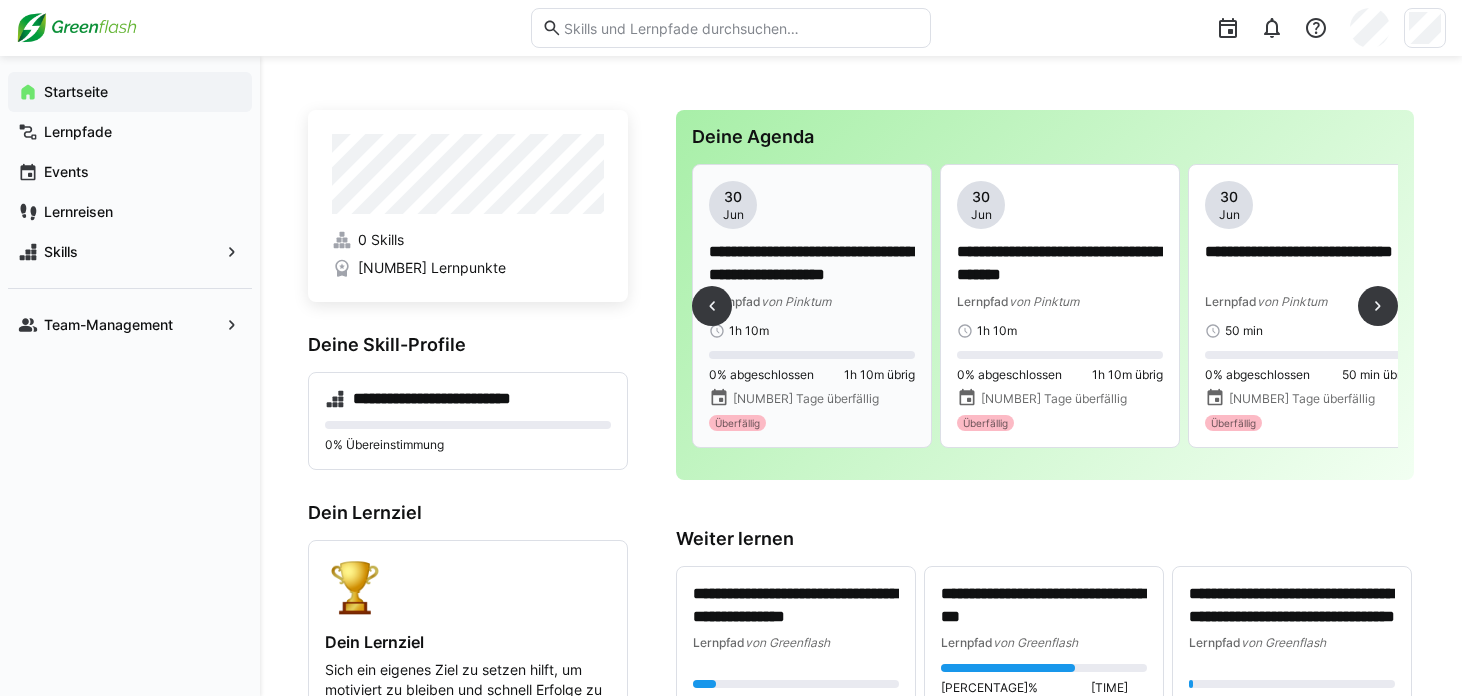 click on "**********" 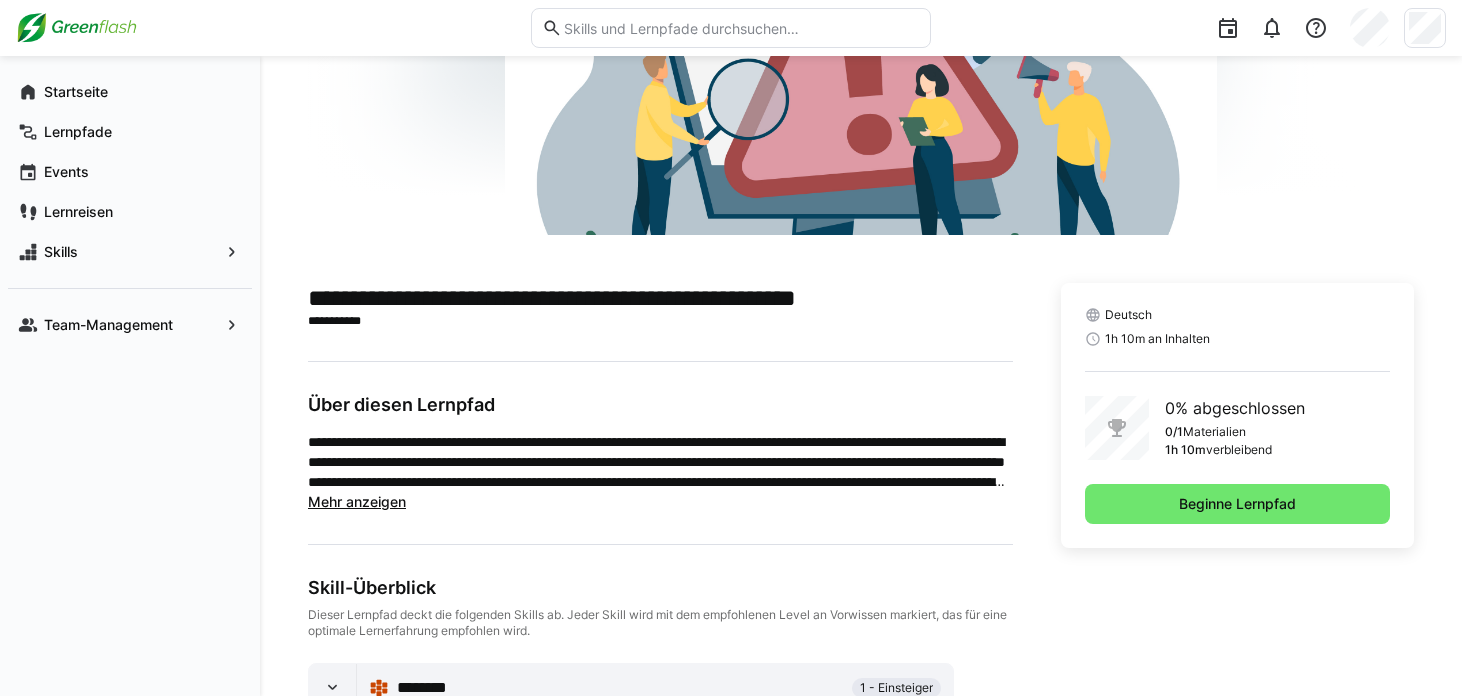scroll, scrollTop: 327, scrollLeft: 0, axis: vertical 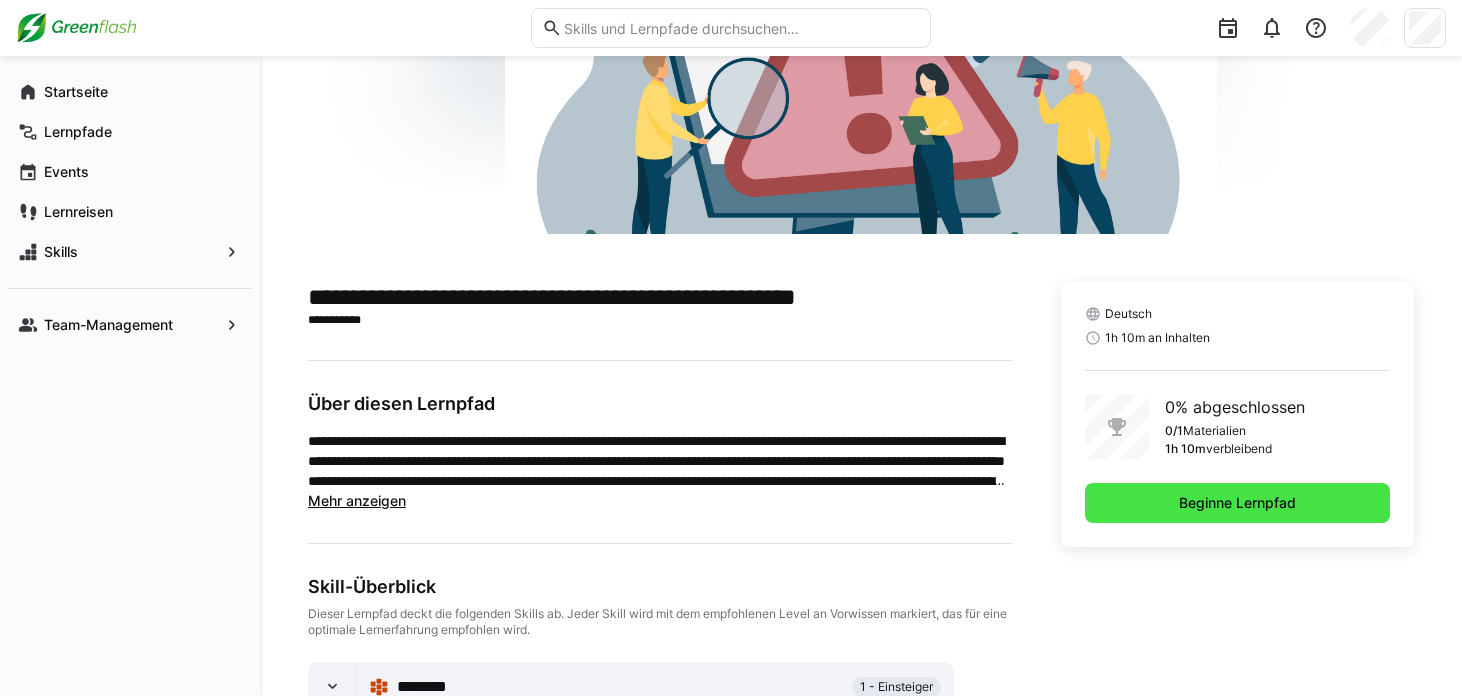 click on "Beginne Lernpfad" 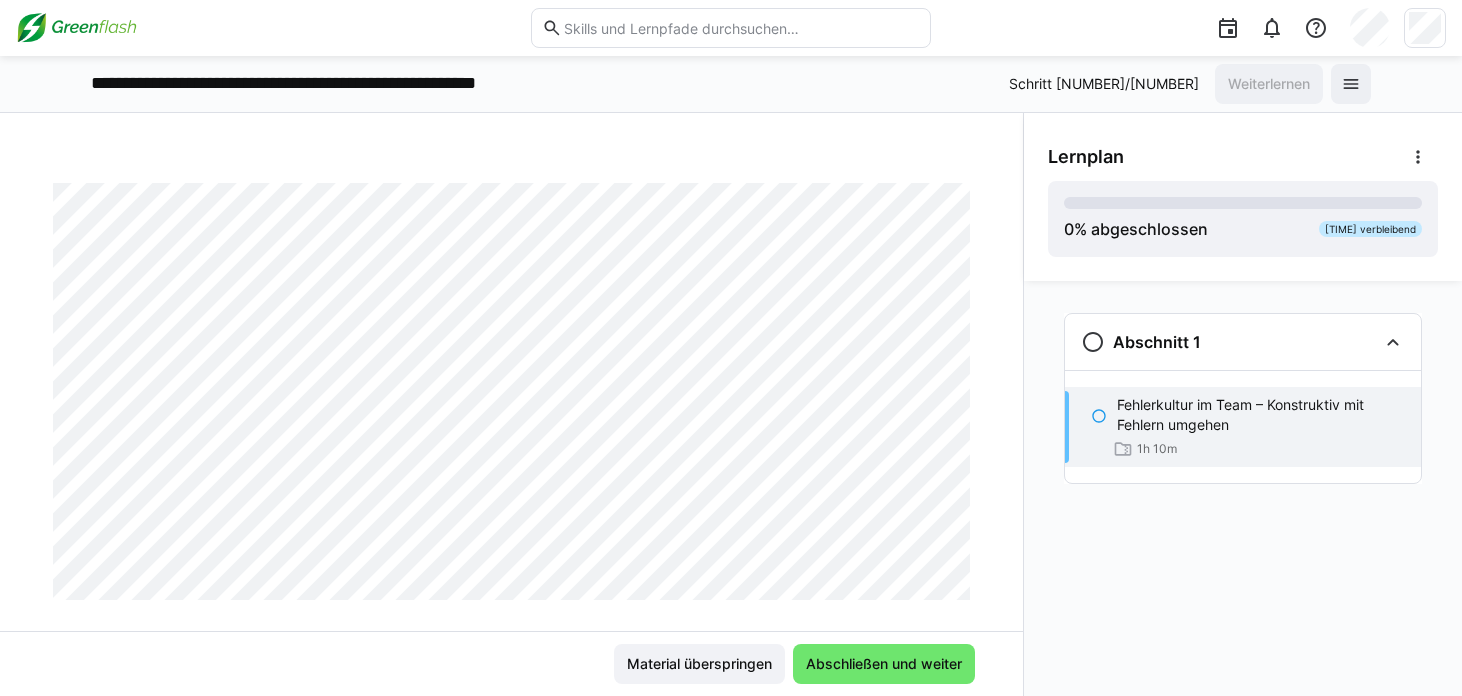 scroll, scrollTop: 0, scrollLeft: 0, axis: both 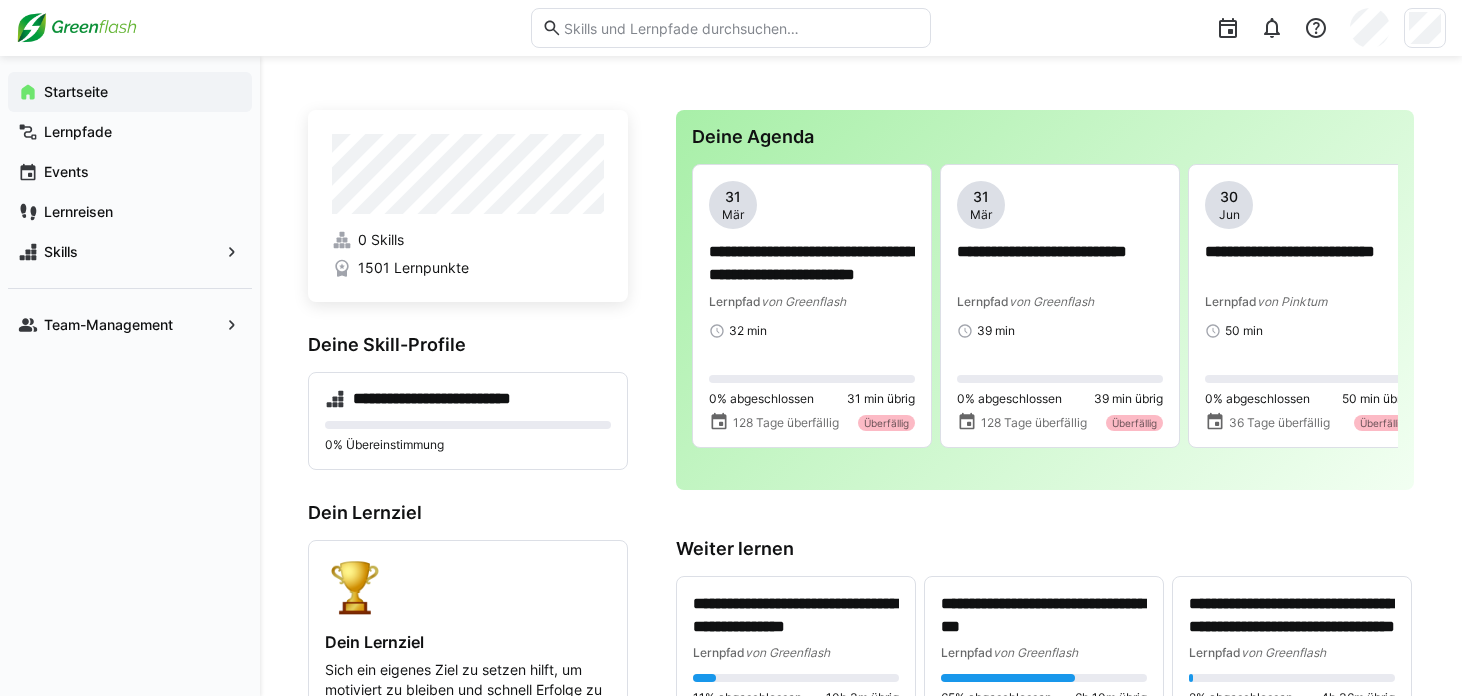 click 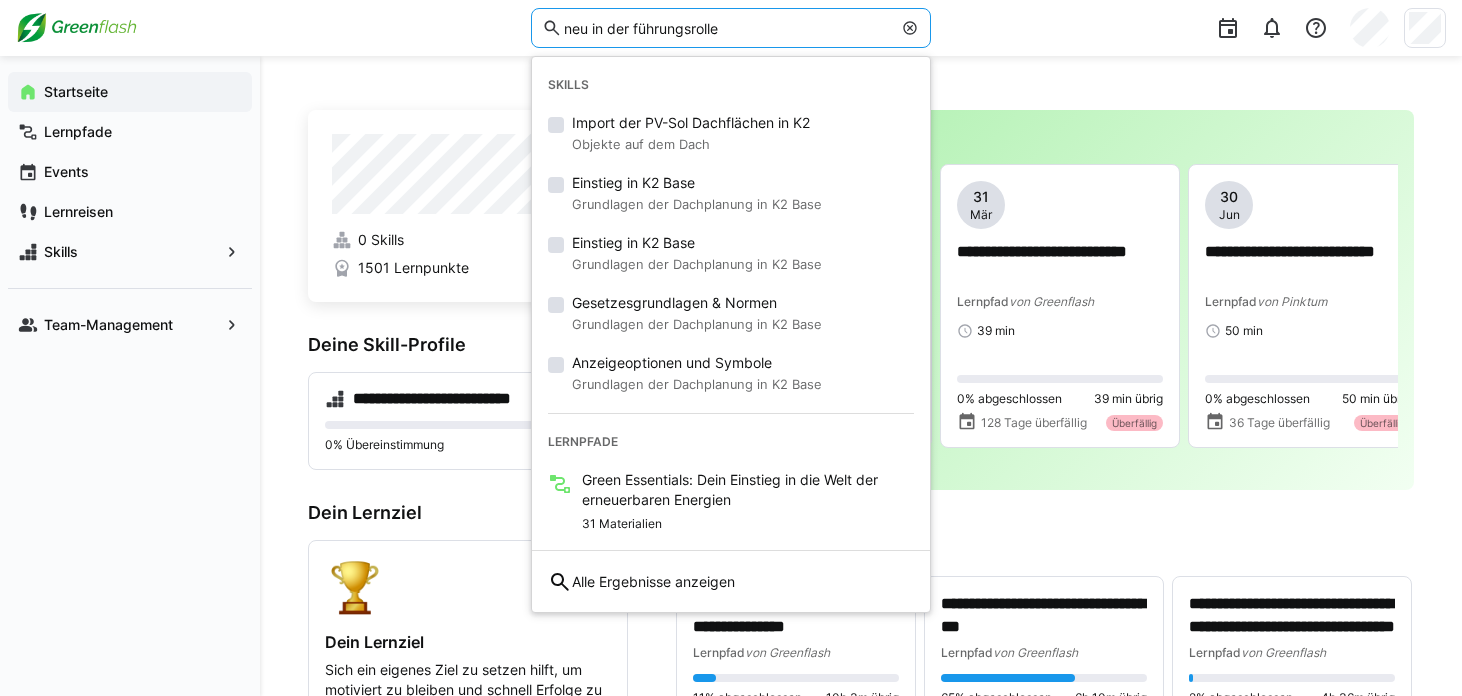 type on "neu in der führungsrolle" 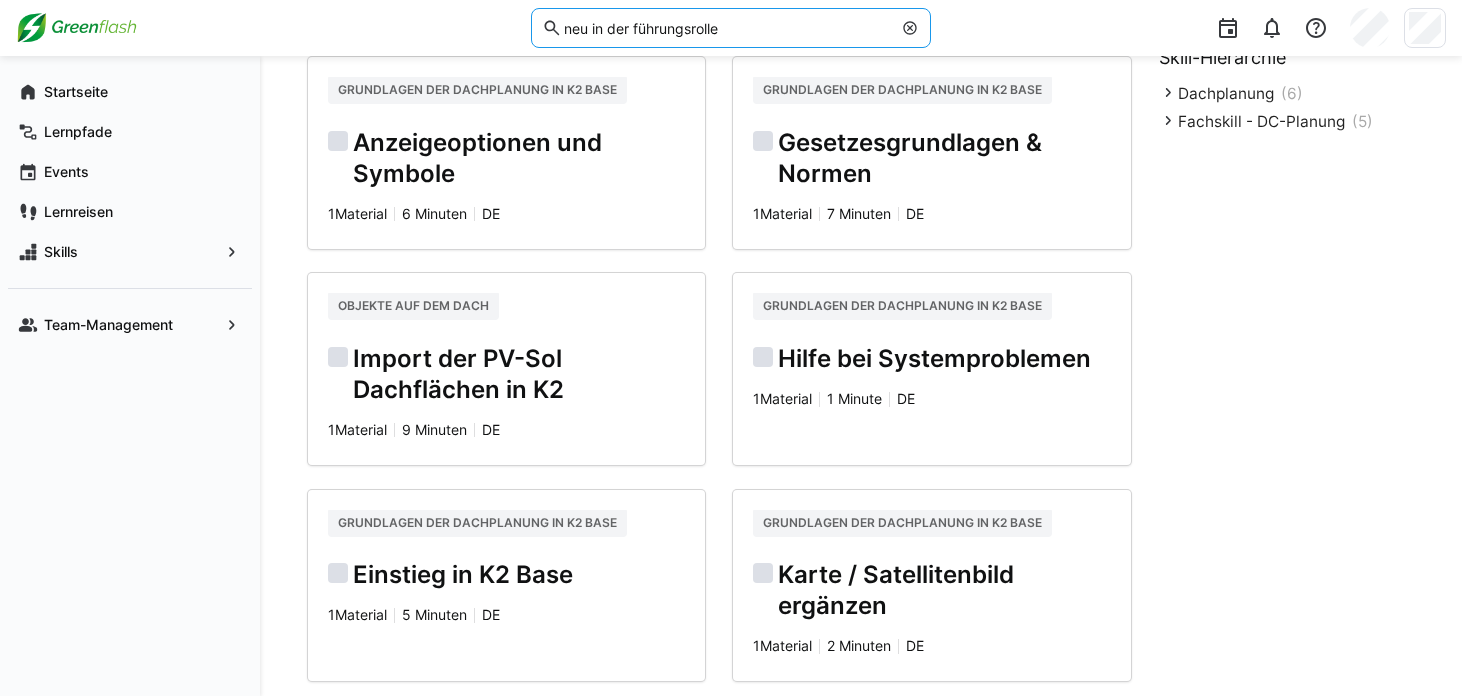 scroll, scrollTop: 0, scrollLeft: 0, axis: both 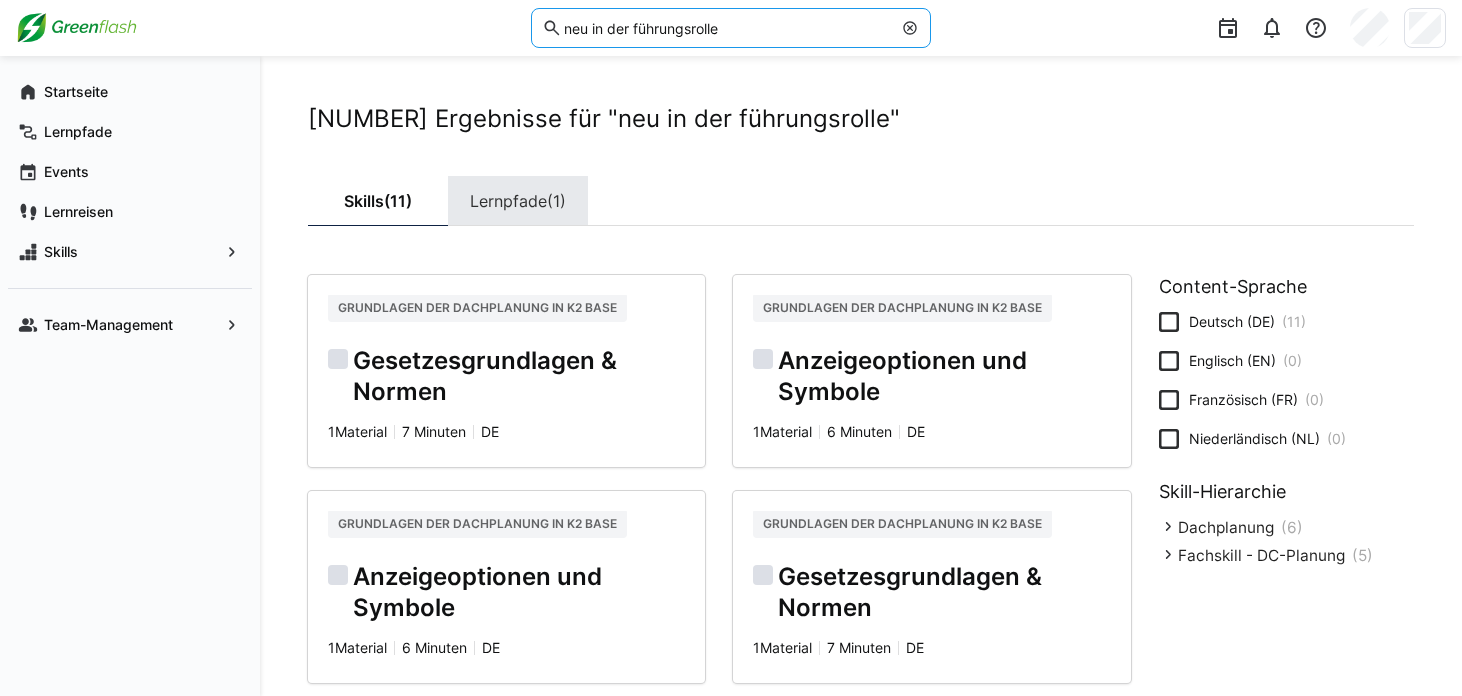 click on "Lernpfade   ([NUMBER])" 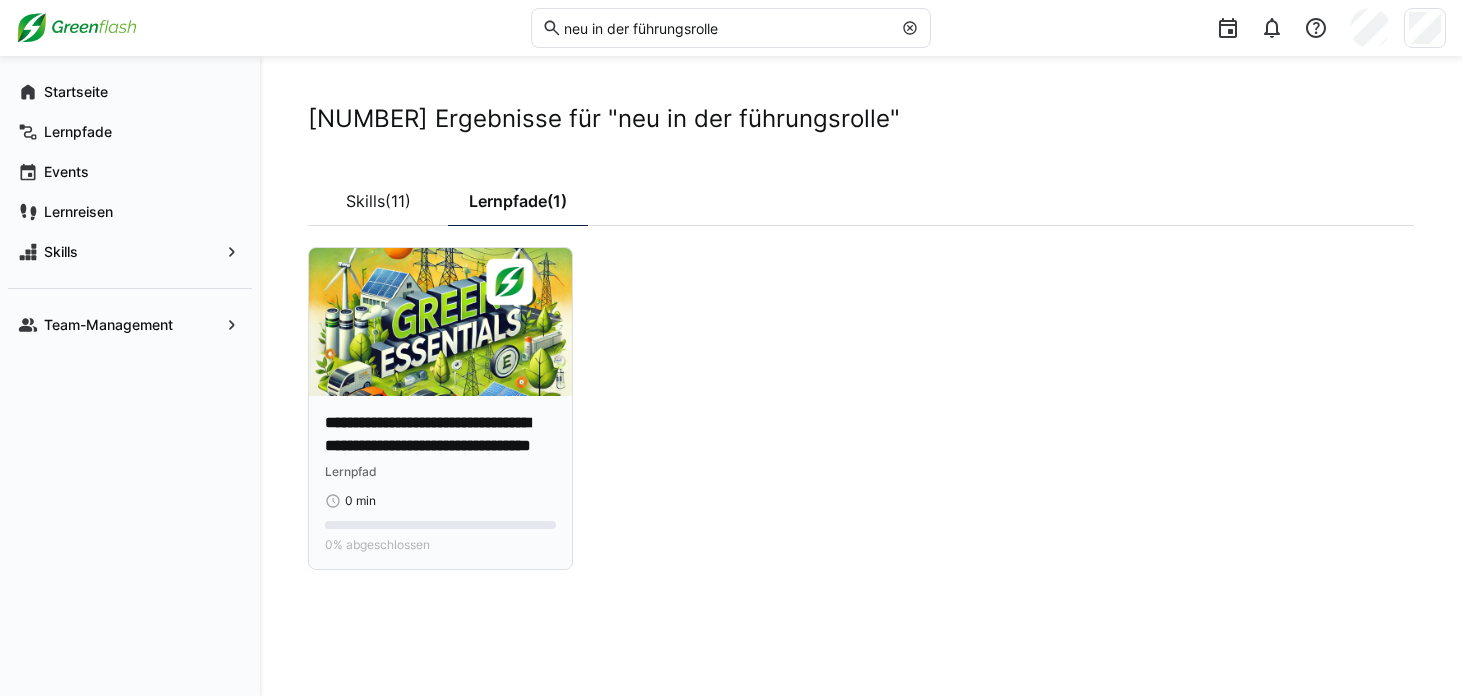click on "**********" 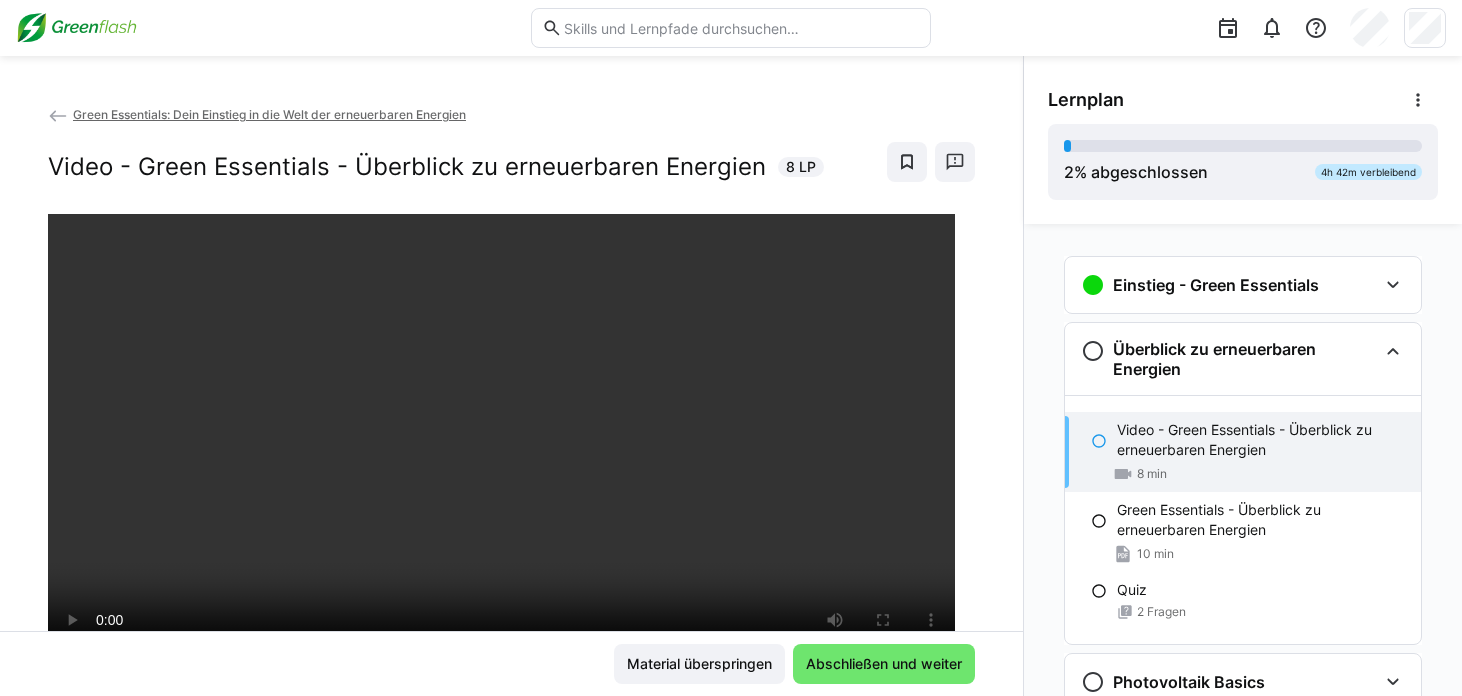 scroll, scrollTop: 98, scrollLeft: 0, axis: vertical 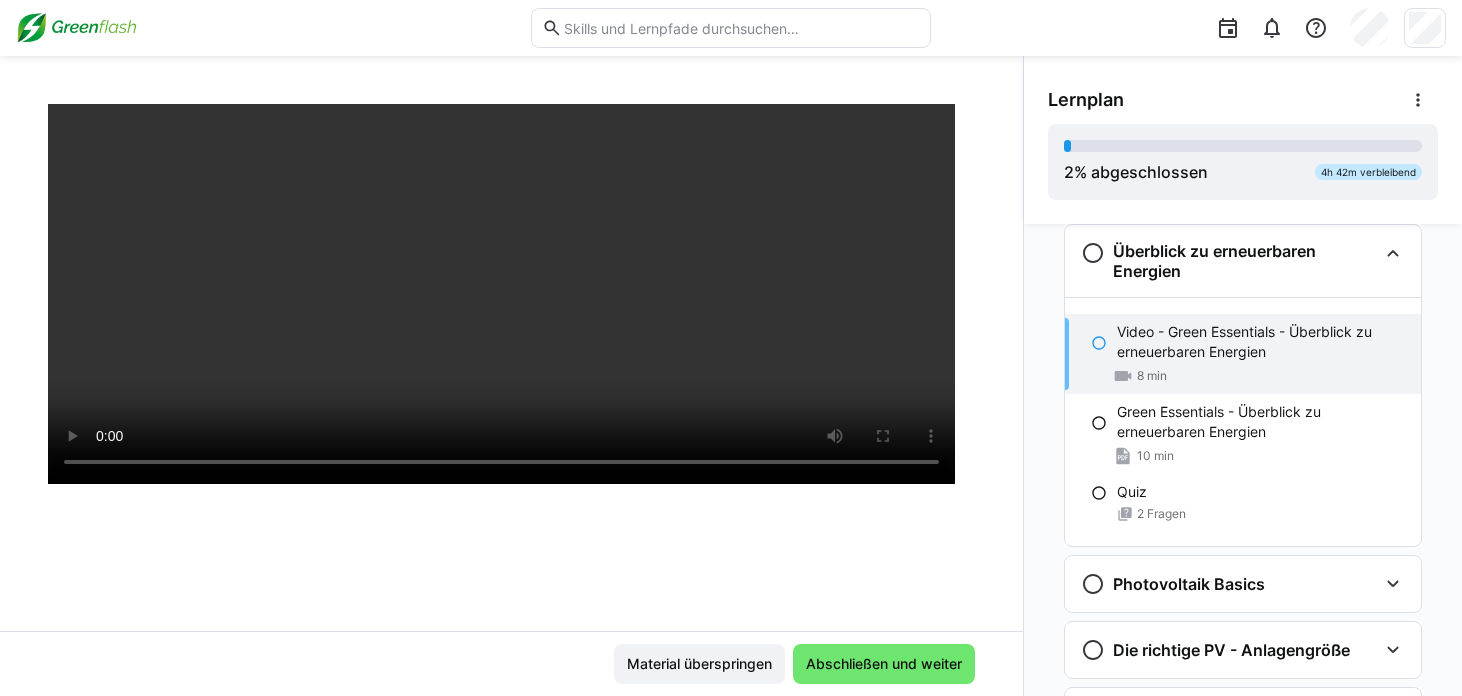click 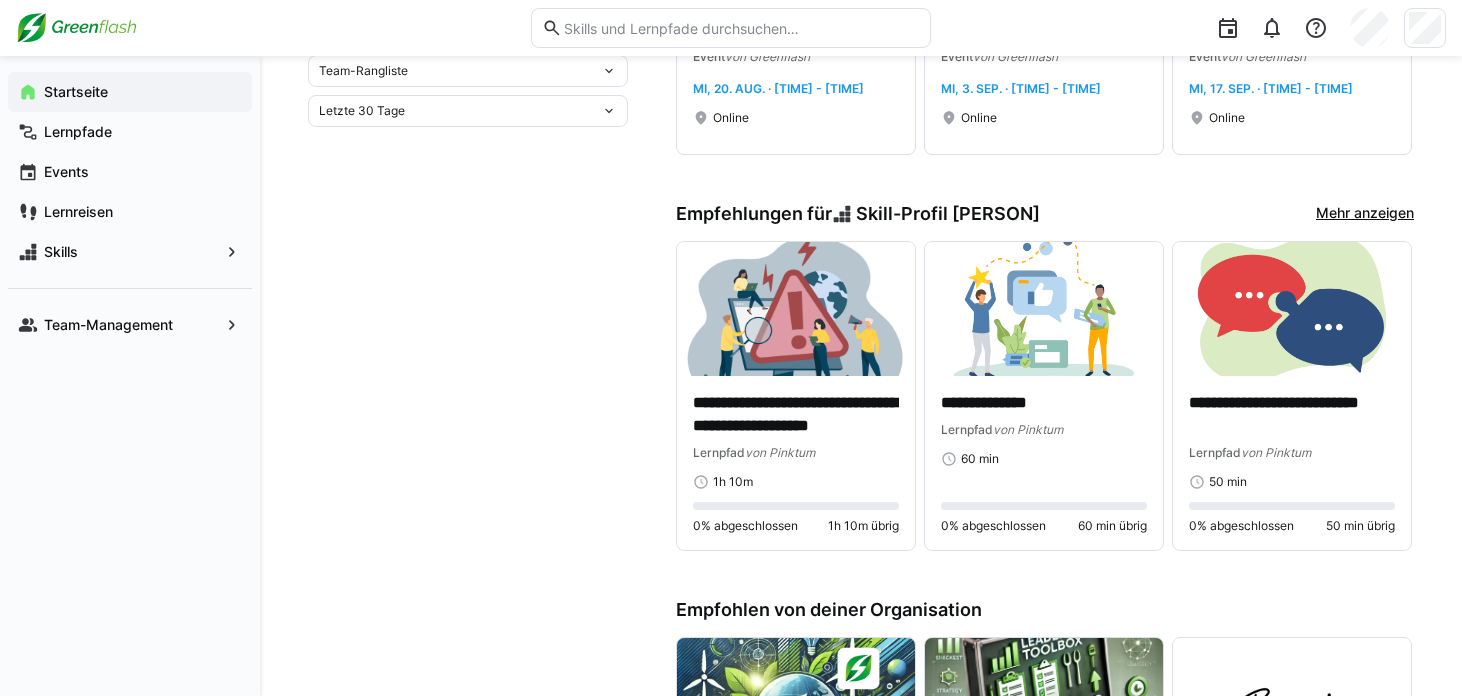 scroll, scrollTop: 965, scrollLeft: 0, axis: vertical 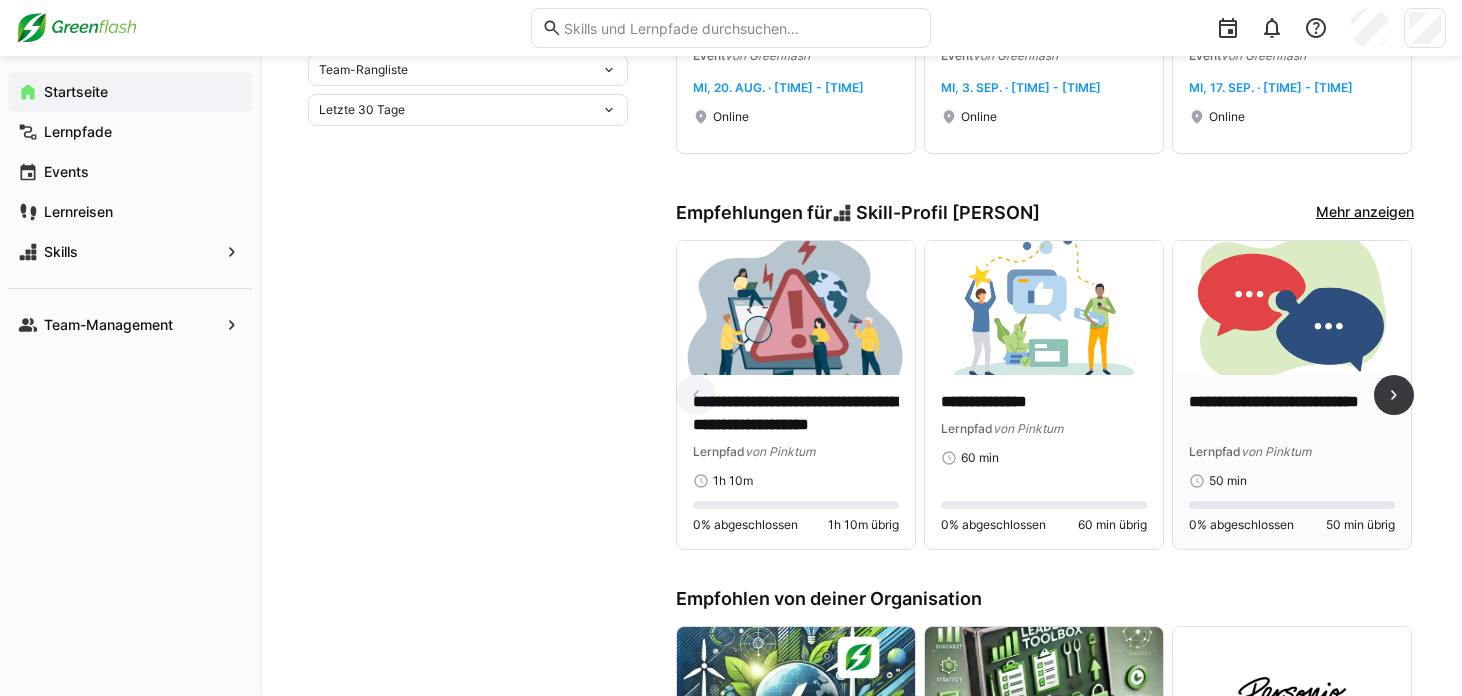 click 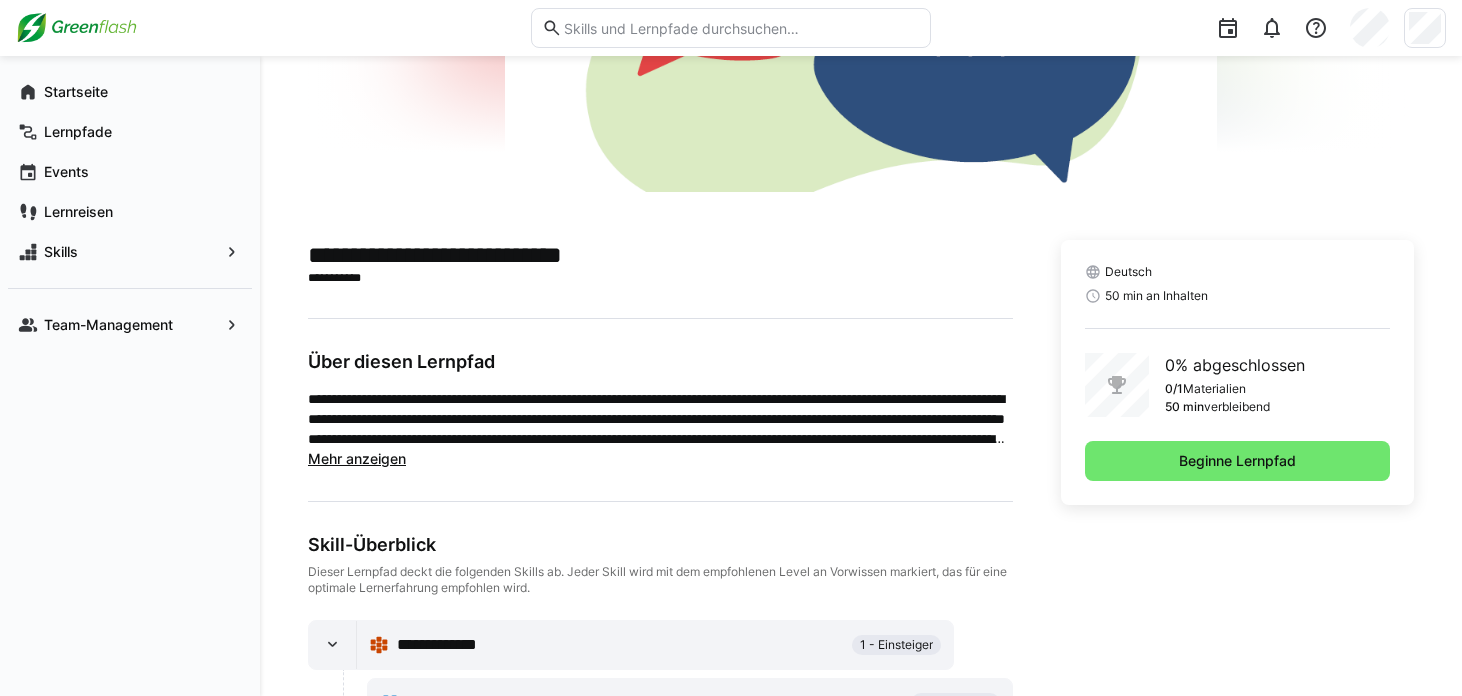 scroll, scrollTop: 449, scrollLeft: 0, axis: vertical 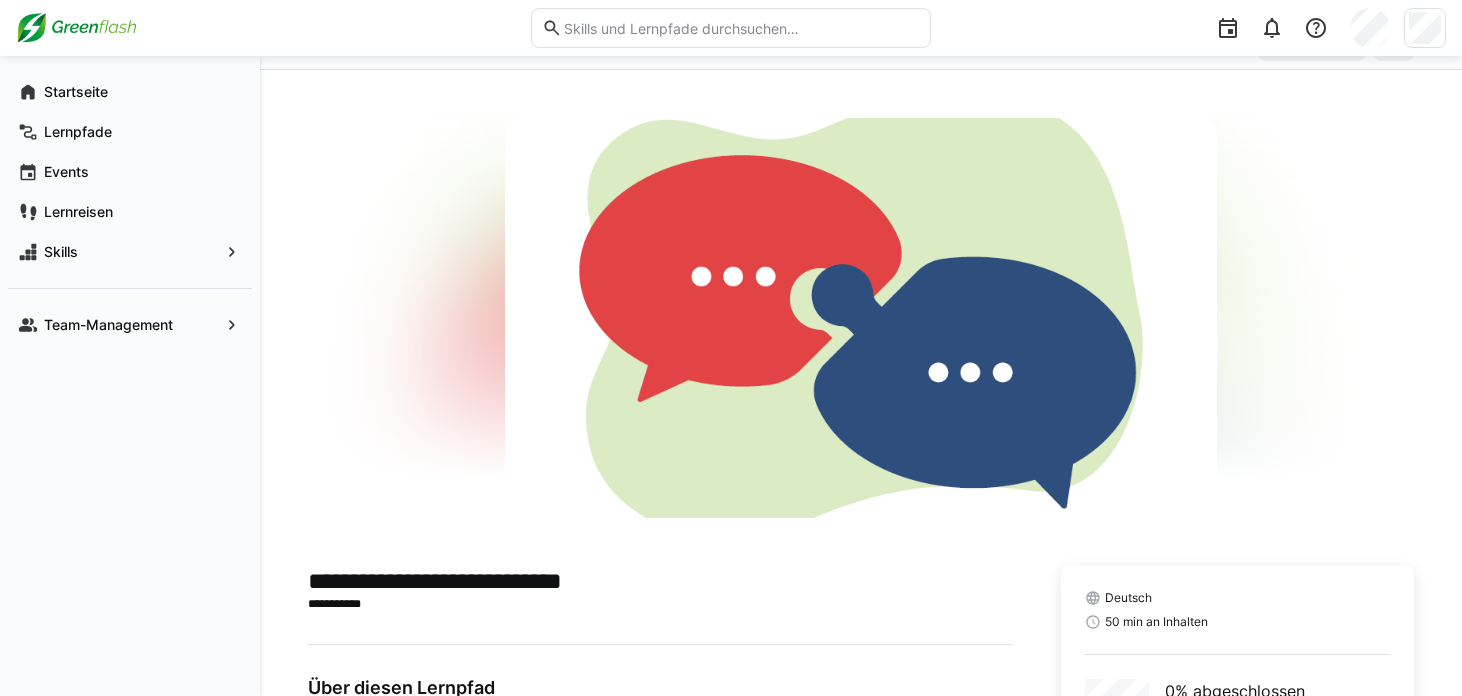 click 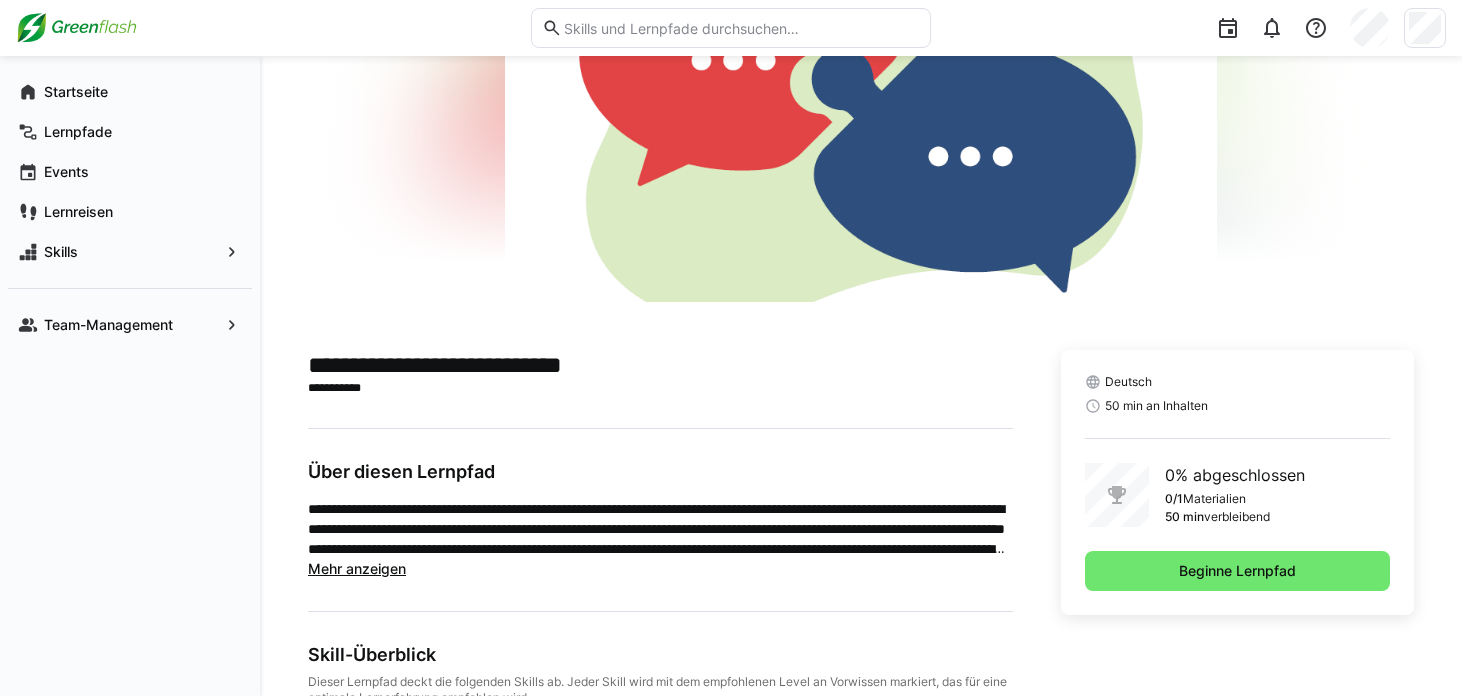 scroll, scrollTop: 449, scrollLeft: 0, axis: vertical 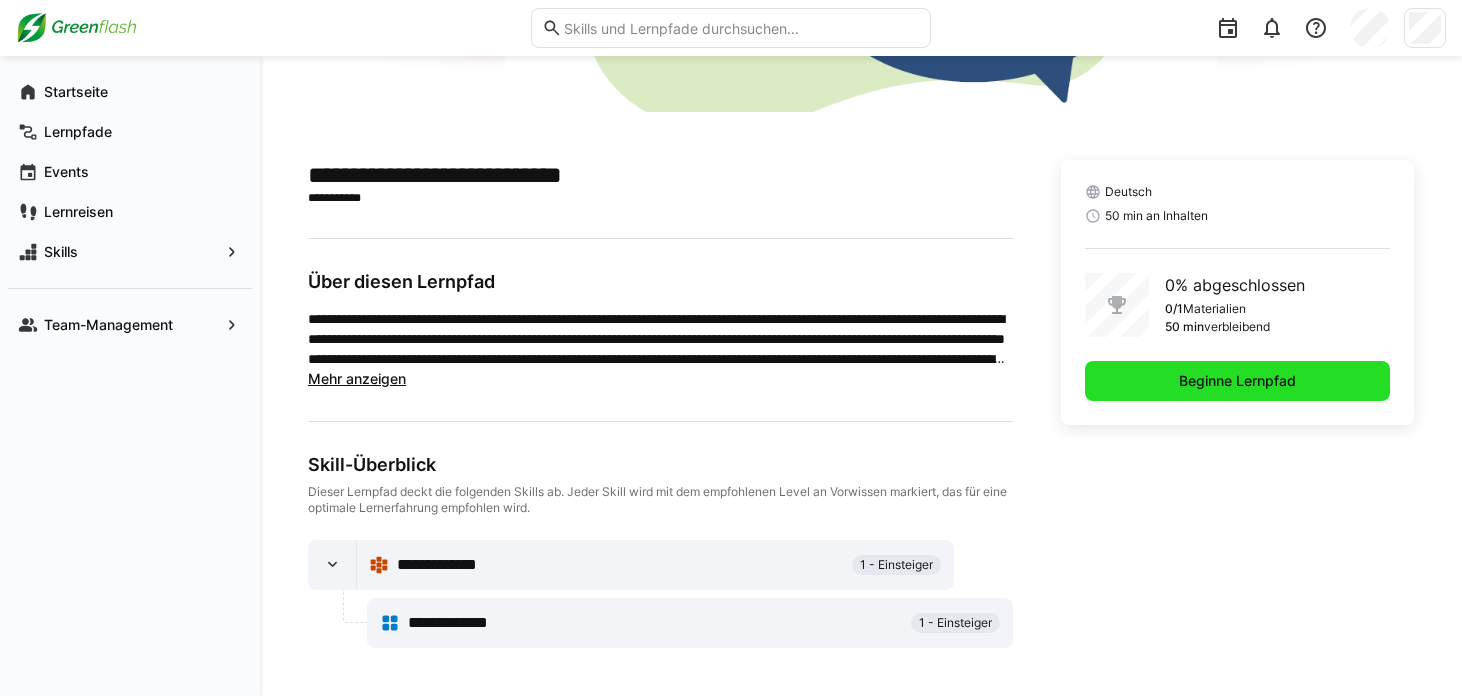 click on "Beginne Lernpfad" 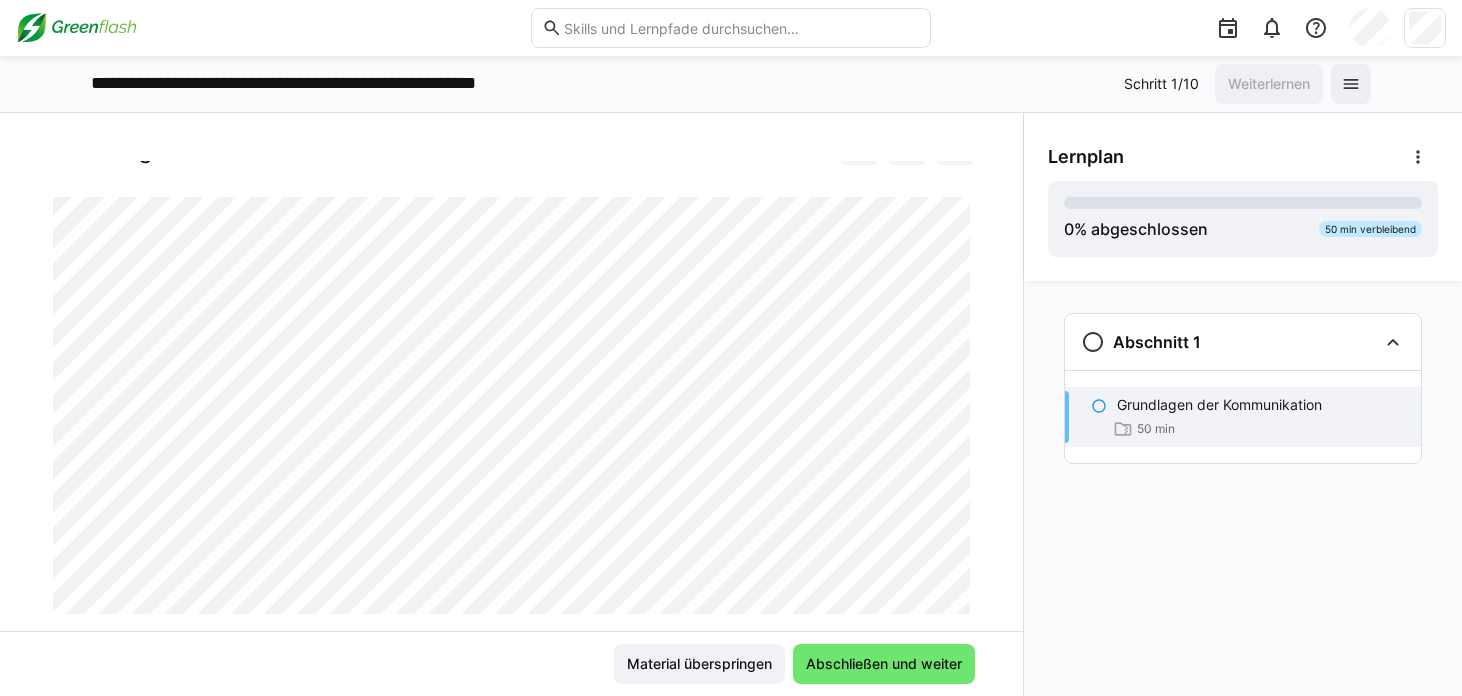 scroll, scrollTop: 0, scrollLeft: 0, axis: both 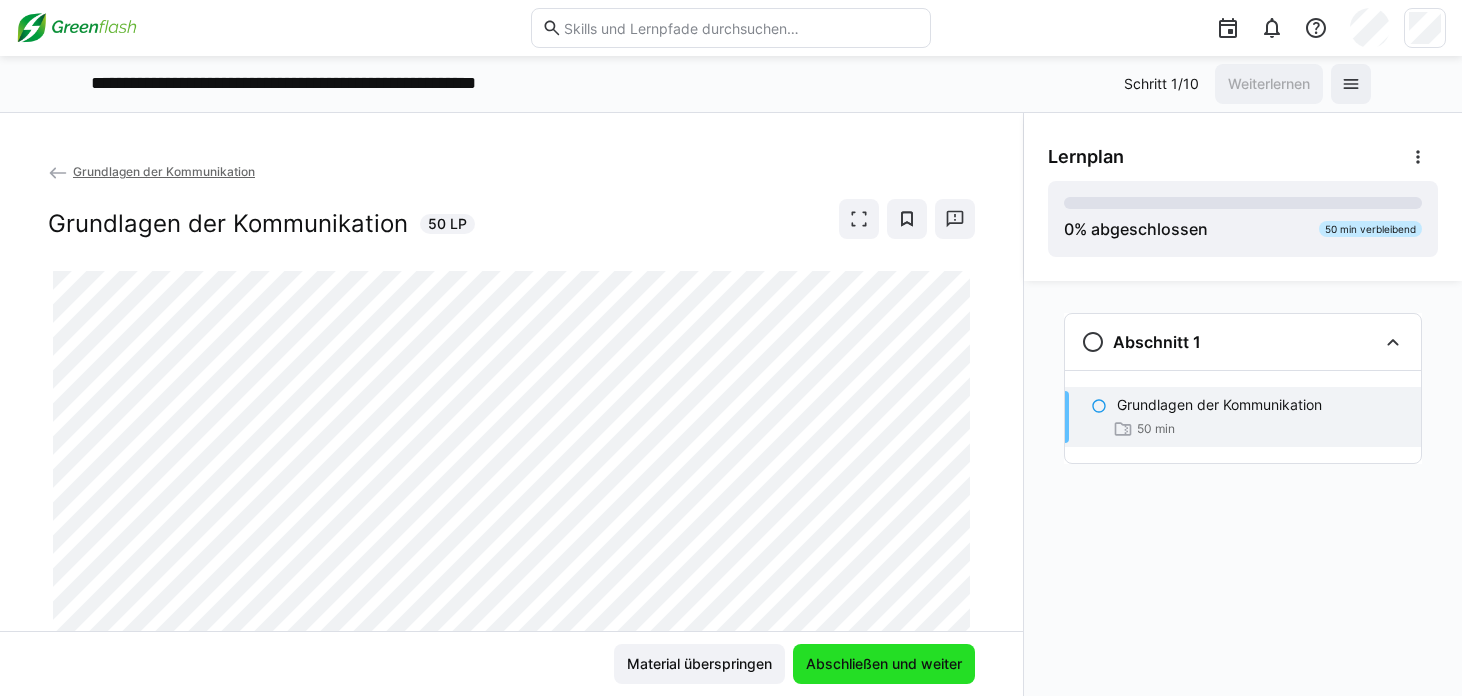 click on "Abschließen und weiter" 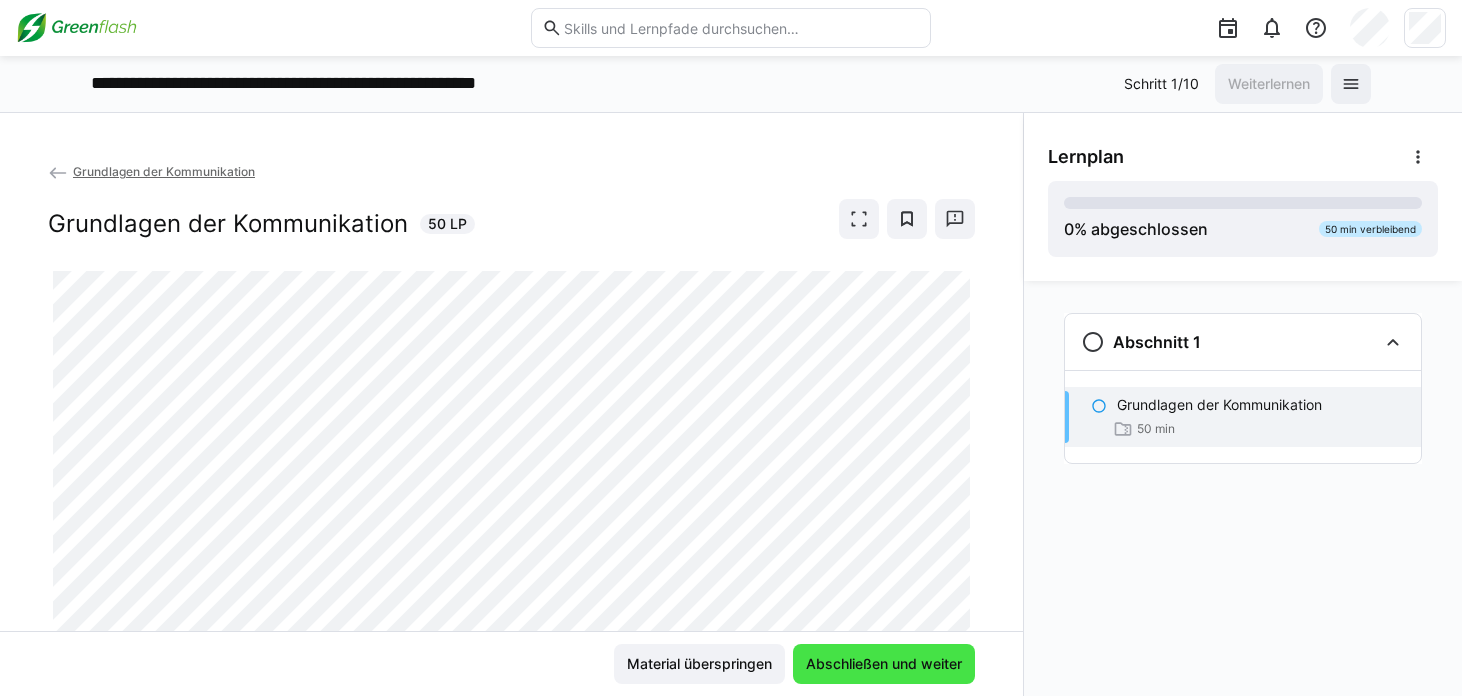 click on "Abschließen und weiter" 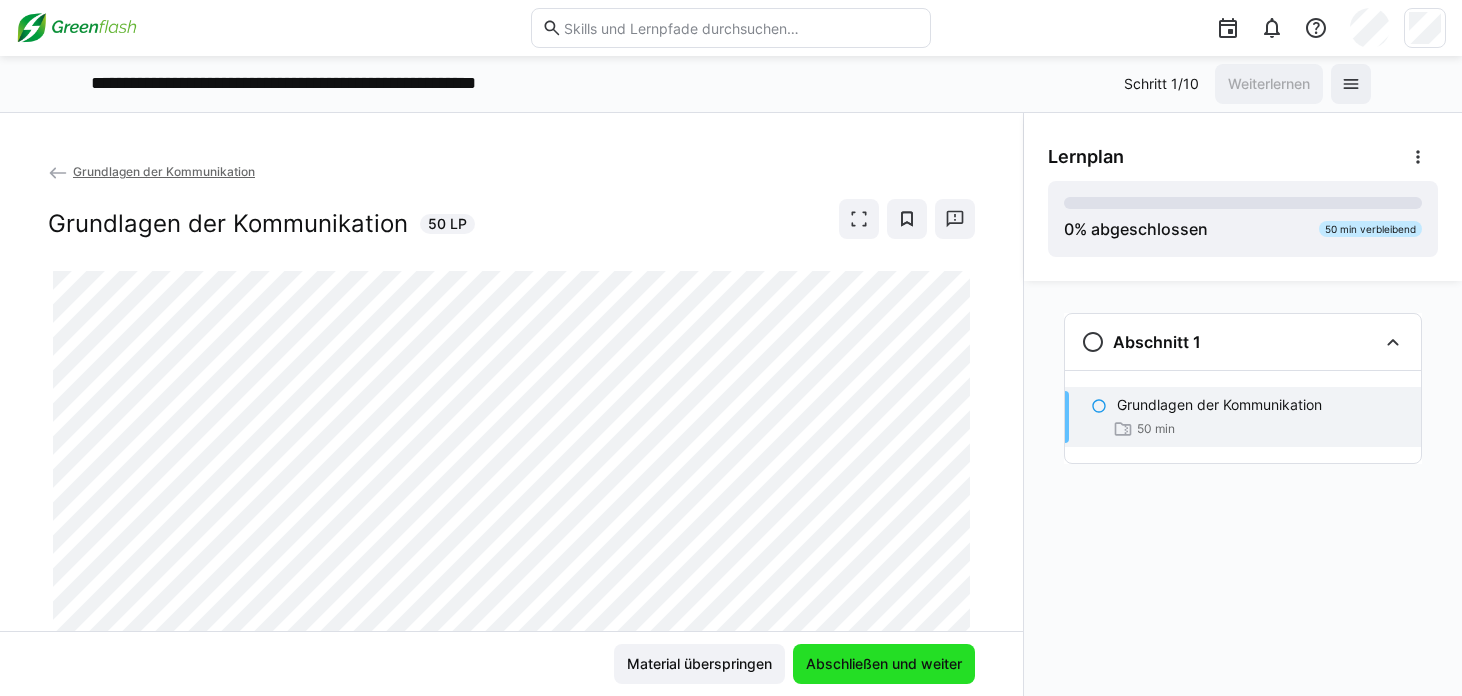 click on "Abschließen und weiter" 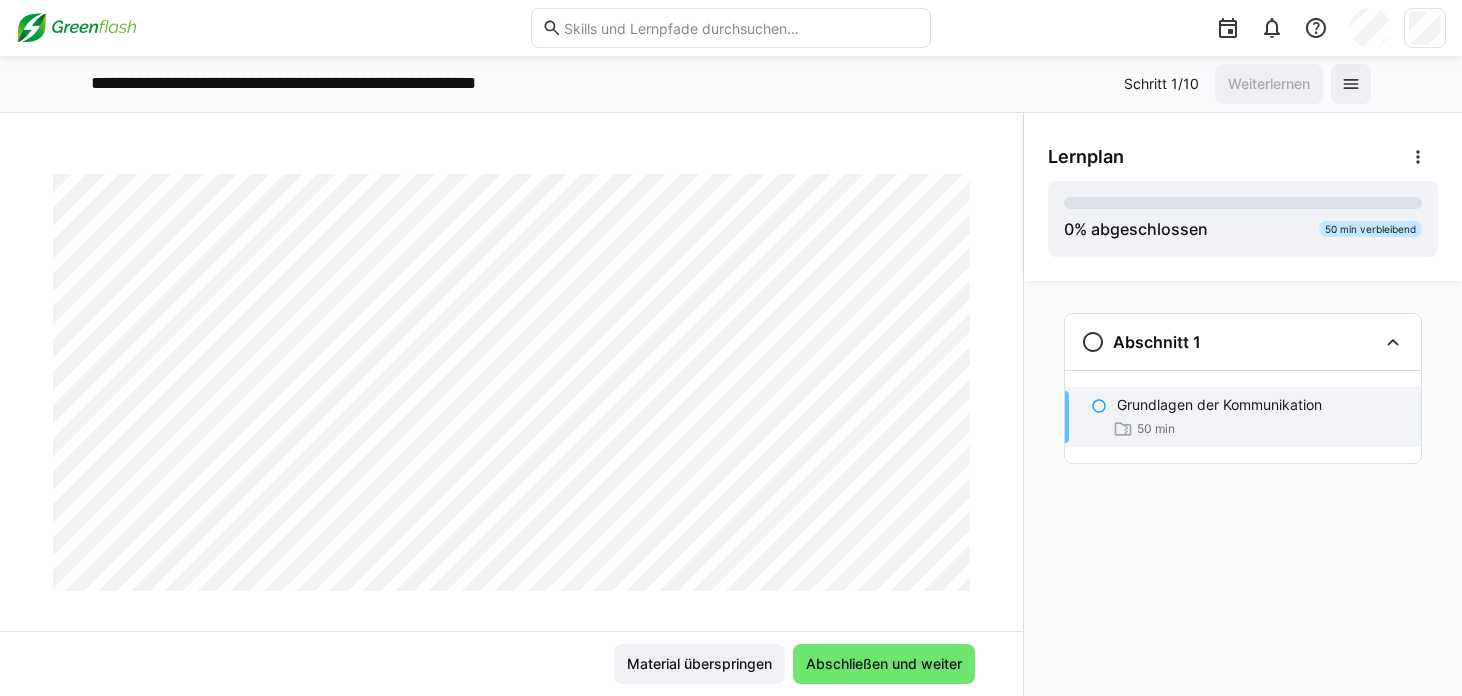 scroll, scrollTop: 121, scrollLeft: 0, axis: vertical 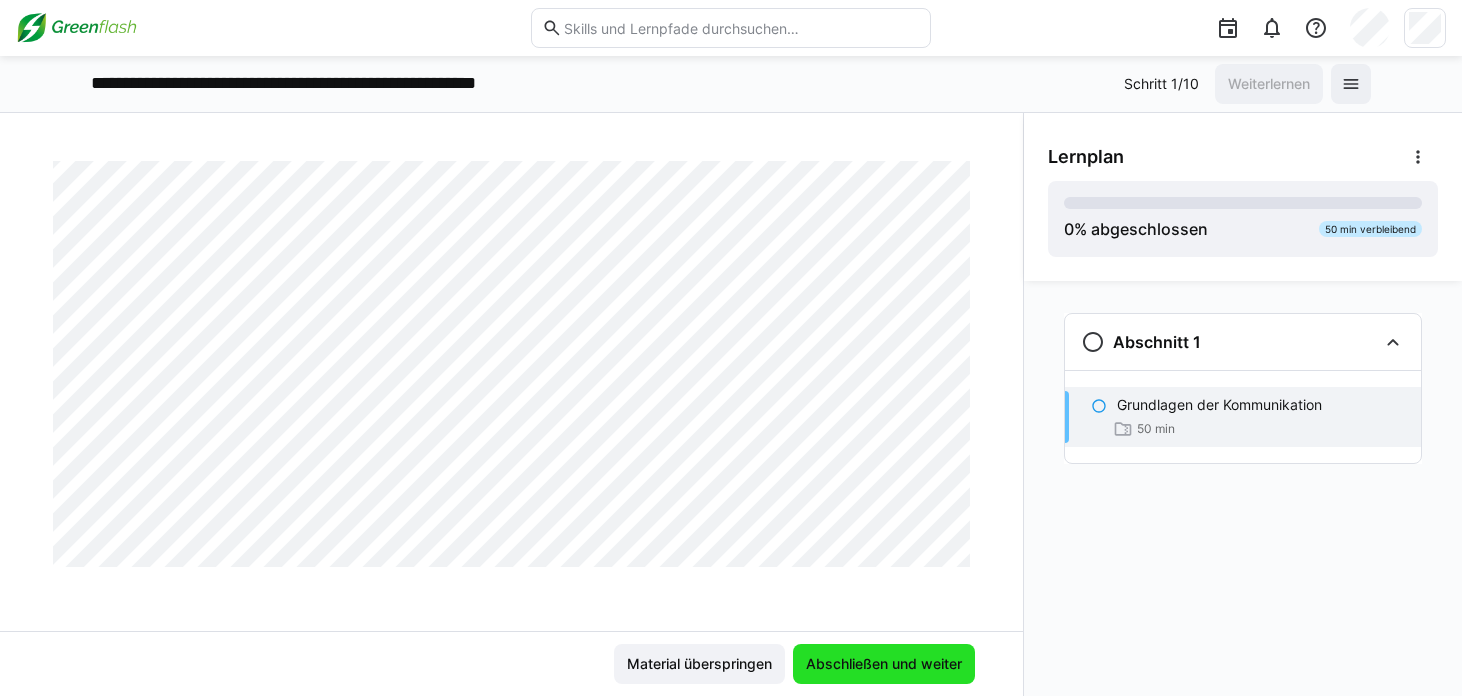 click on "Abschließen und weiter" 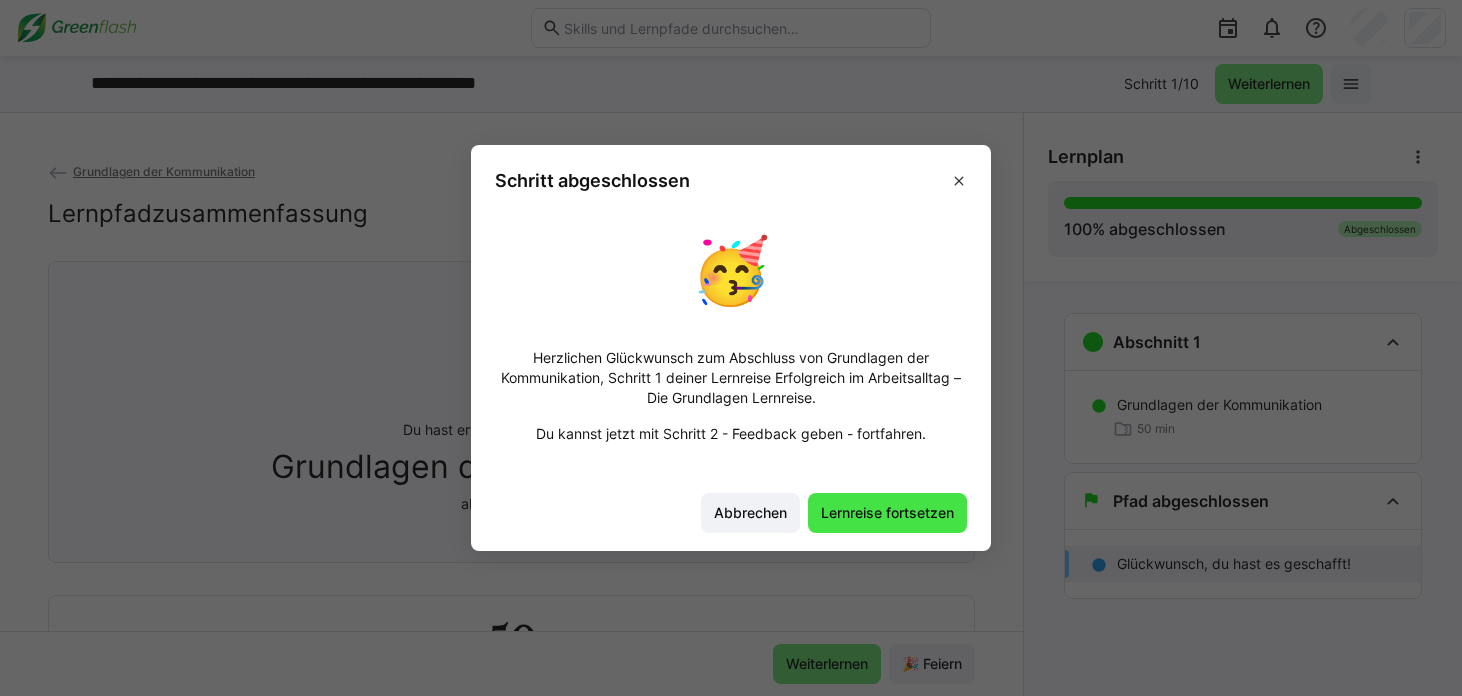 click on "Lernreise fortsetzen" 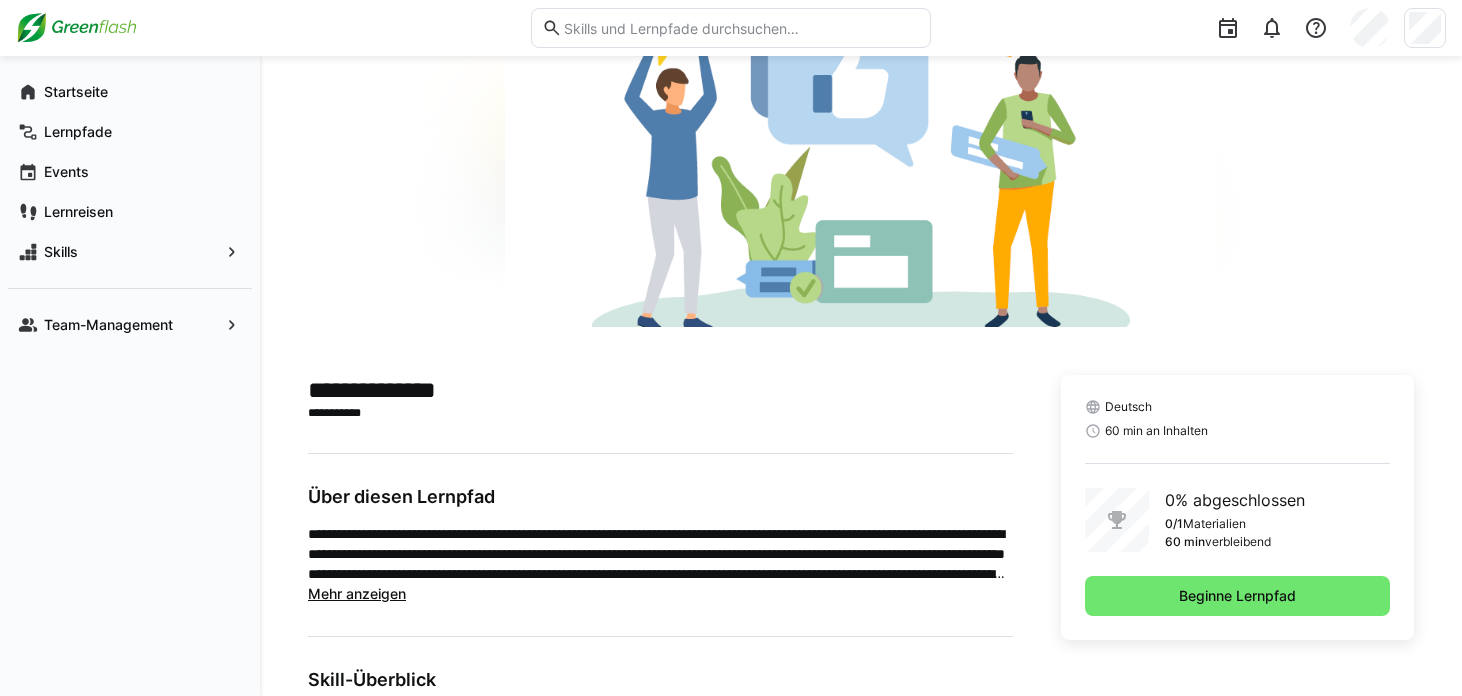 scroll, scrollTop: 231, scrollLeft: 0, axis: vertical 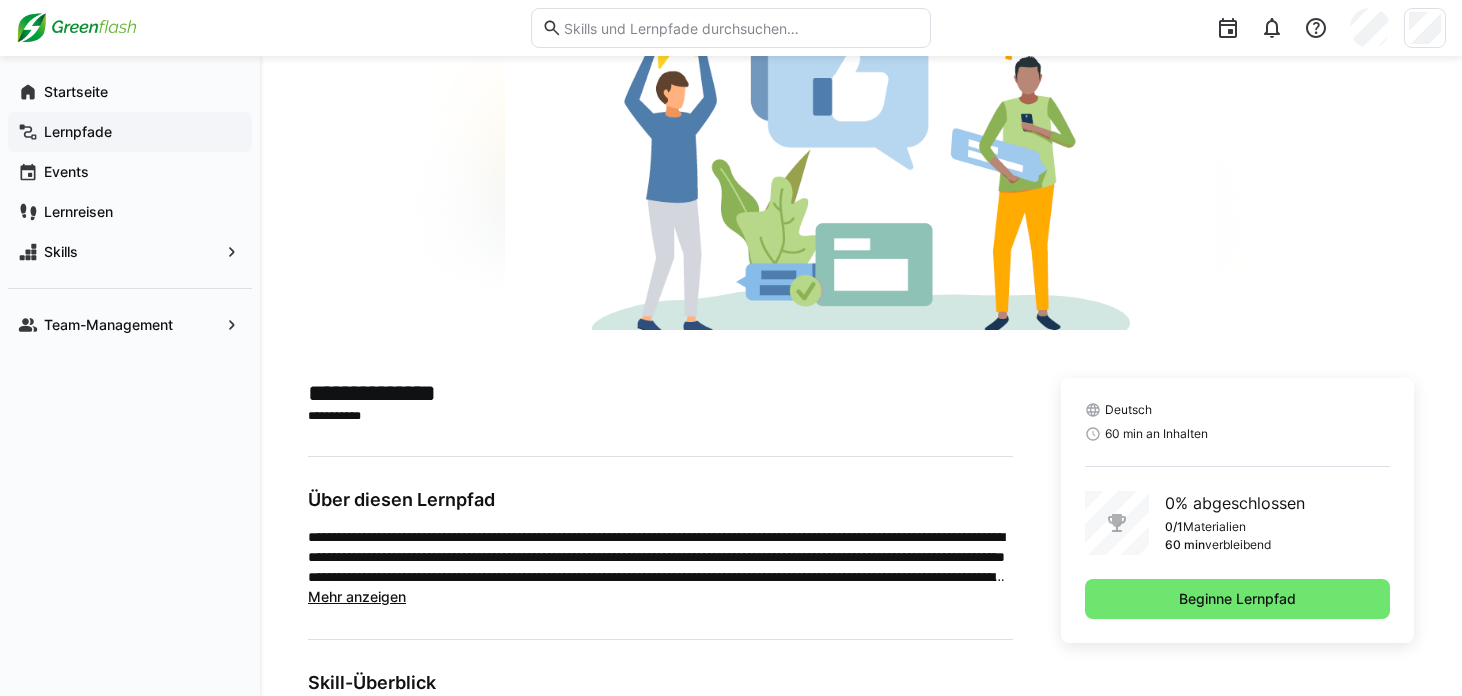 click on "Lernpfade" 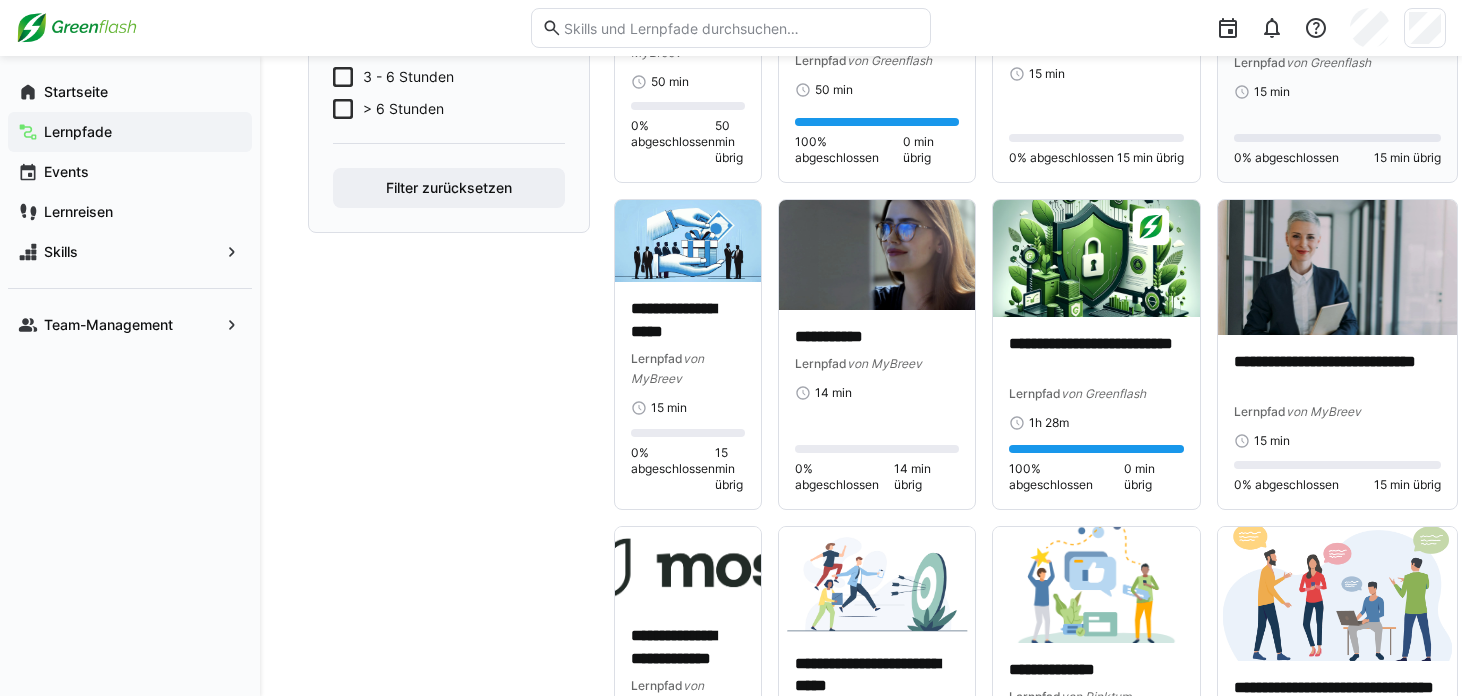 scroll, scrollTop: 667, scrollLeft: 0, axis: vertical 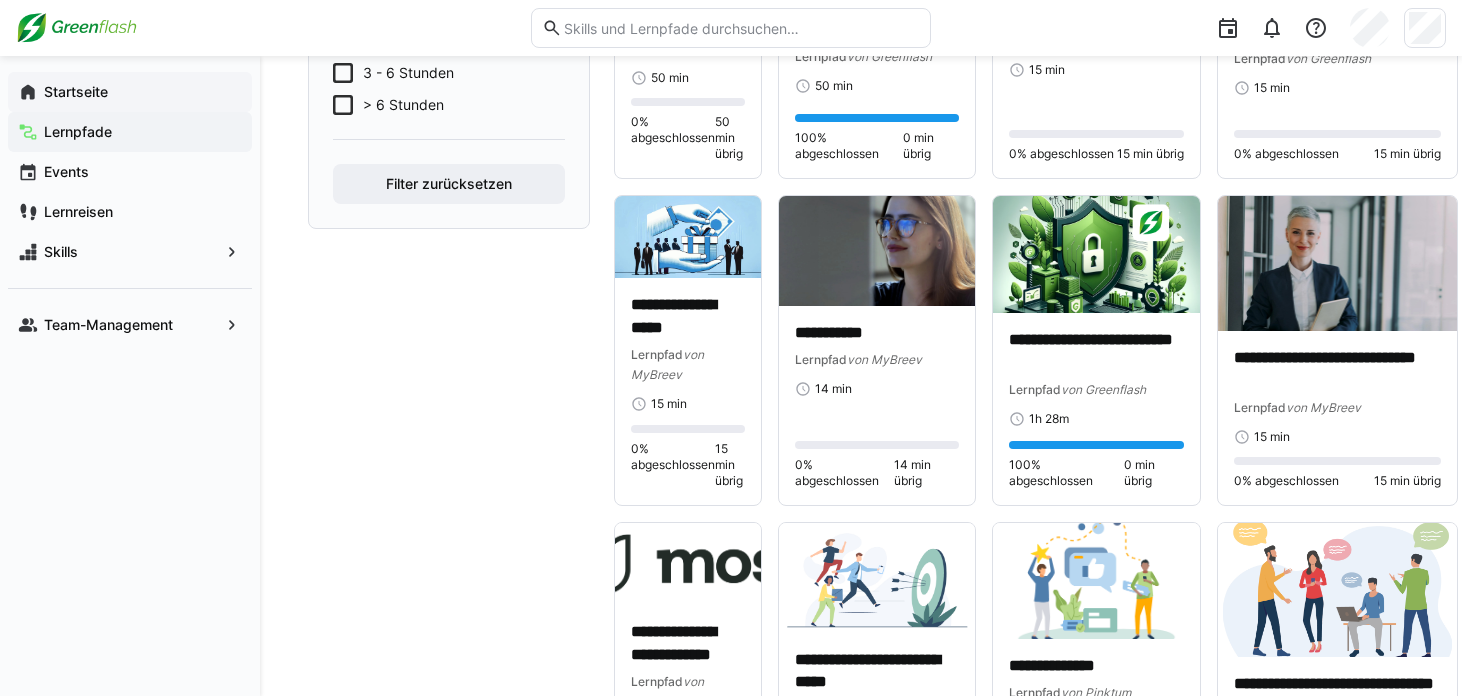 click on "Startseite" 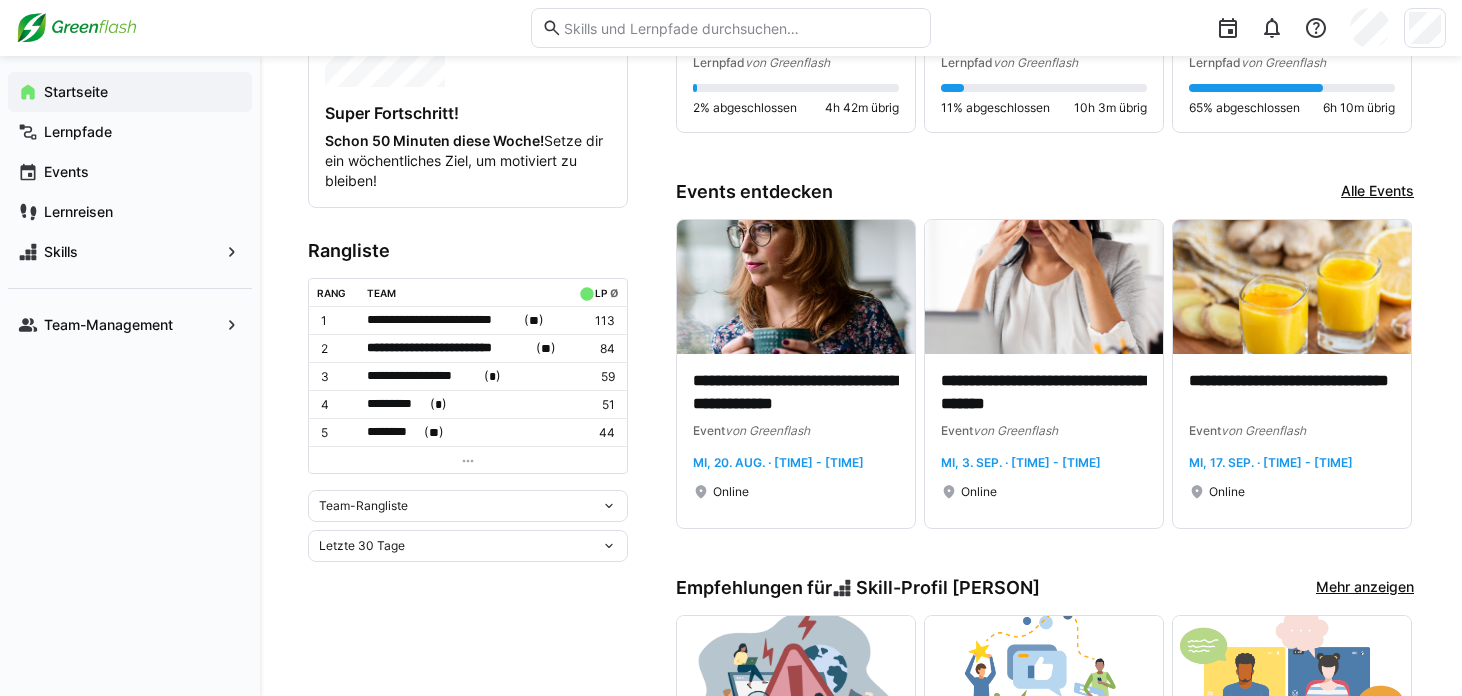scroll, scrollTop: 599, scrollLeft: 0, axis: vertical 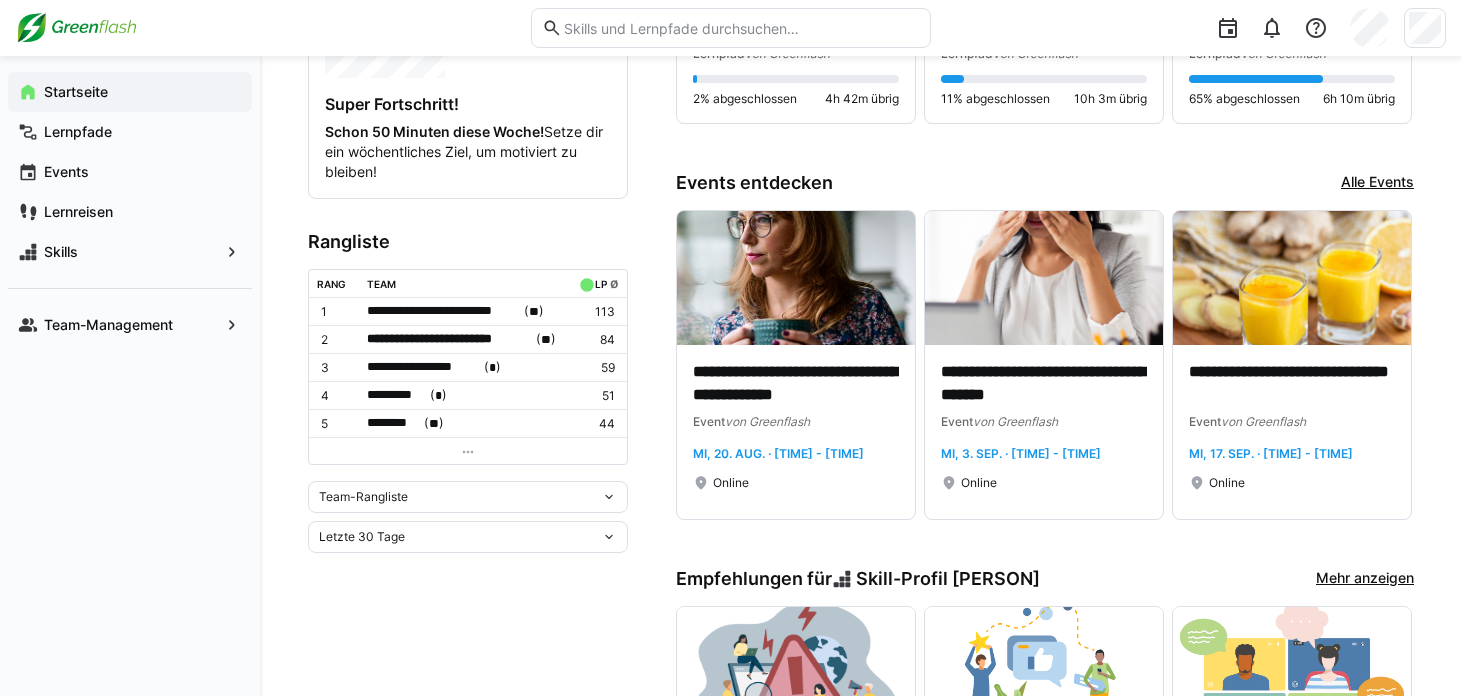 click on "Team-Rangliste" 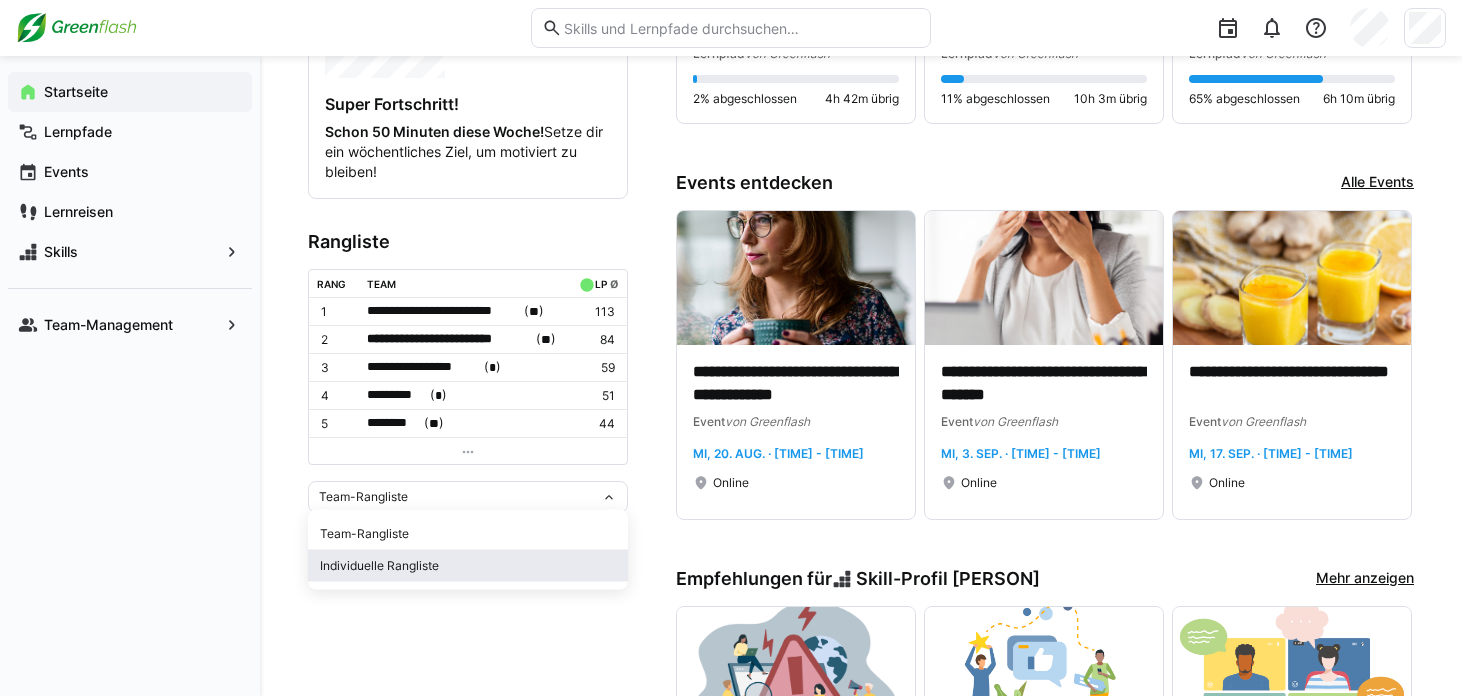 click on "Individuelle Rangliste" 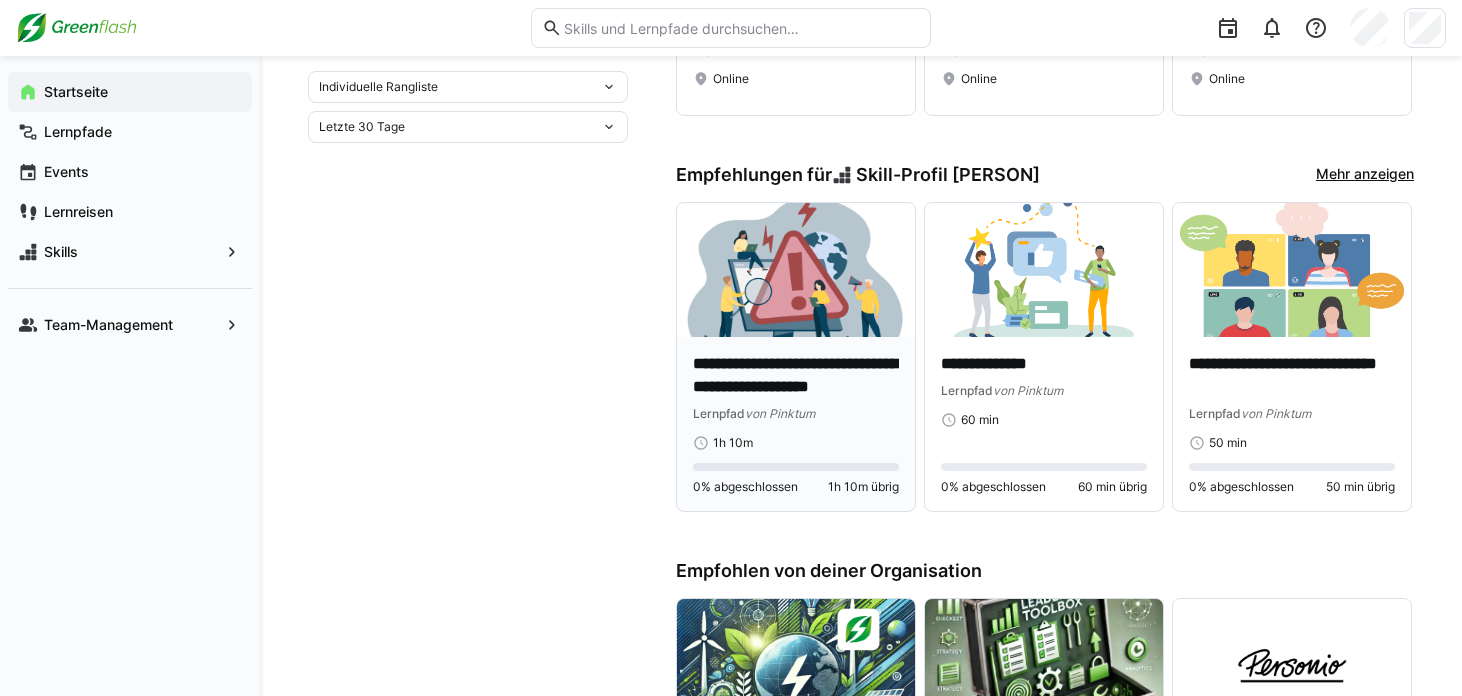 scroll, scrollTop: 1017, scrollLeft: 0, axis: vertical 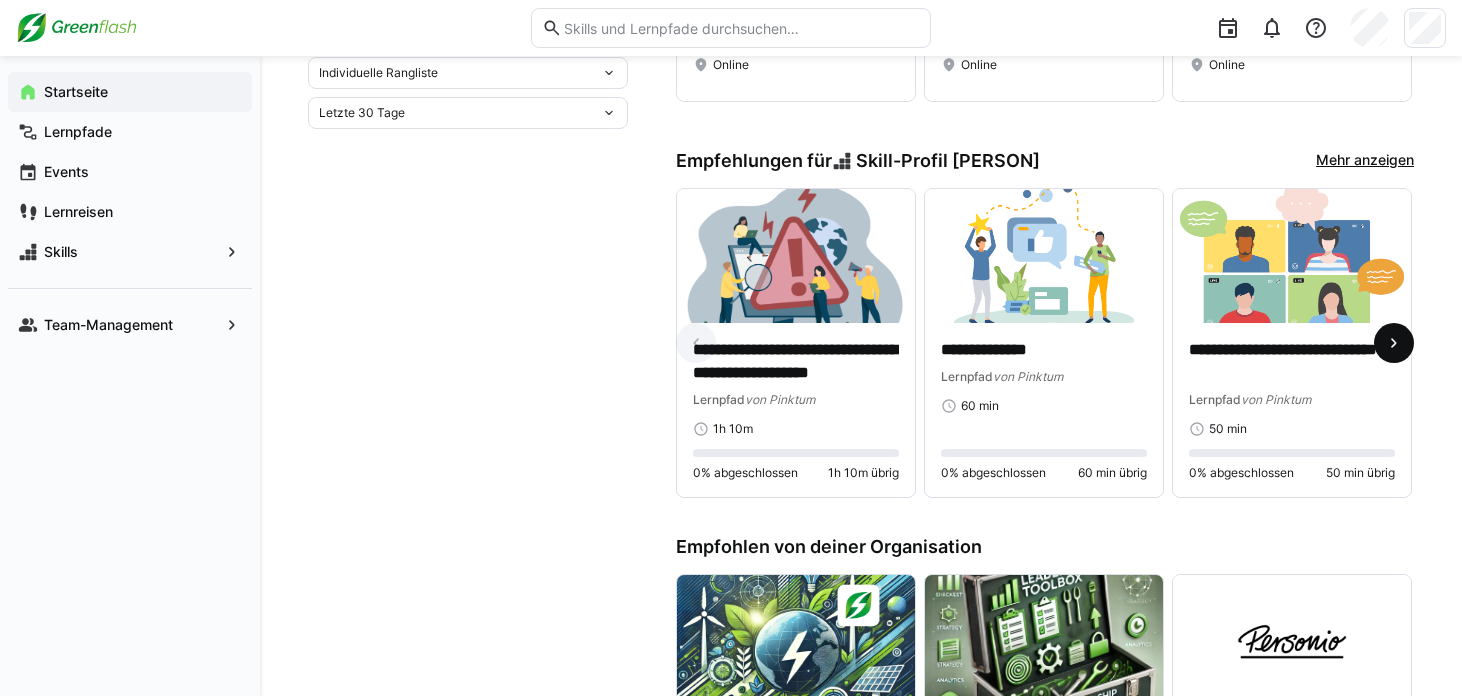 click 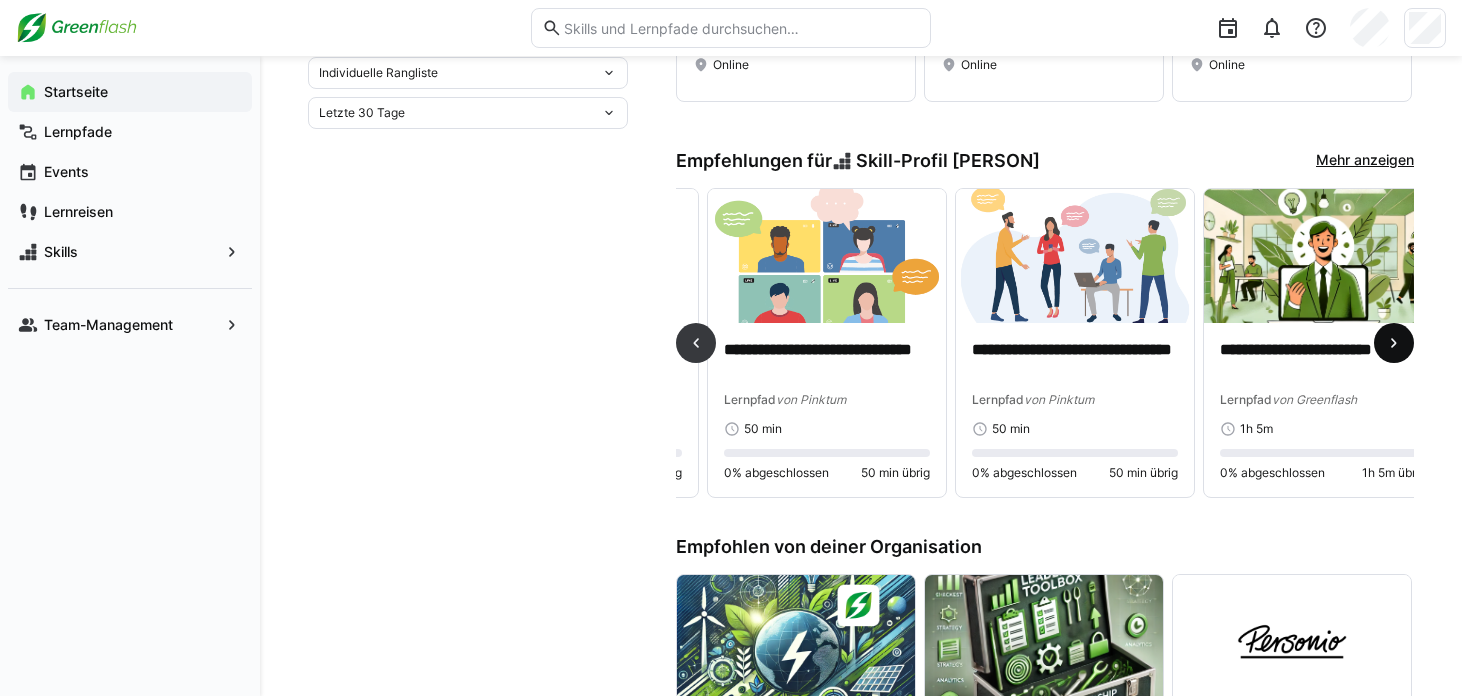 scroll, scrollTop: 0, scrollLeft: 496, axis: horizontal 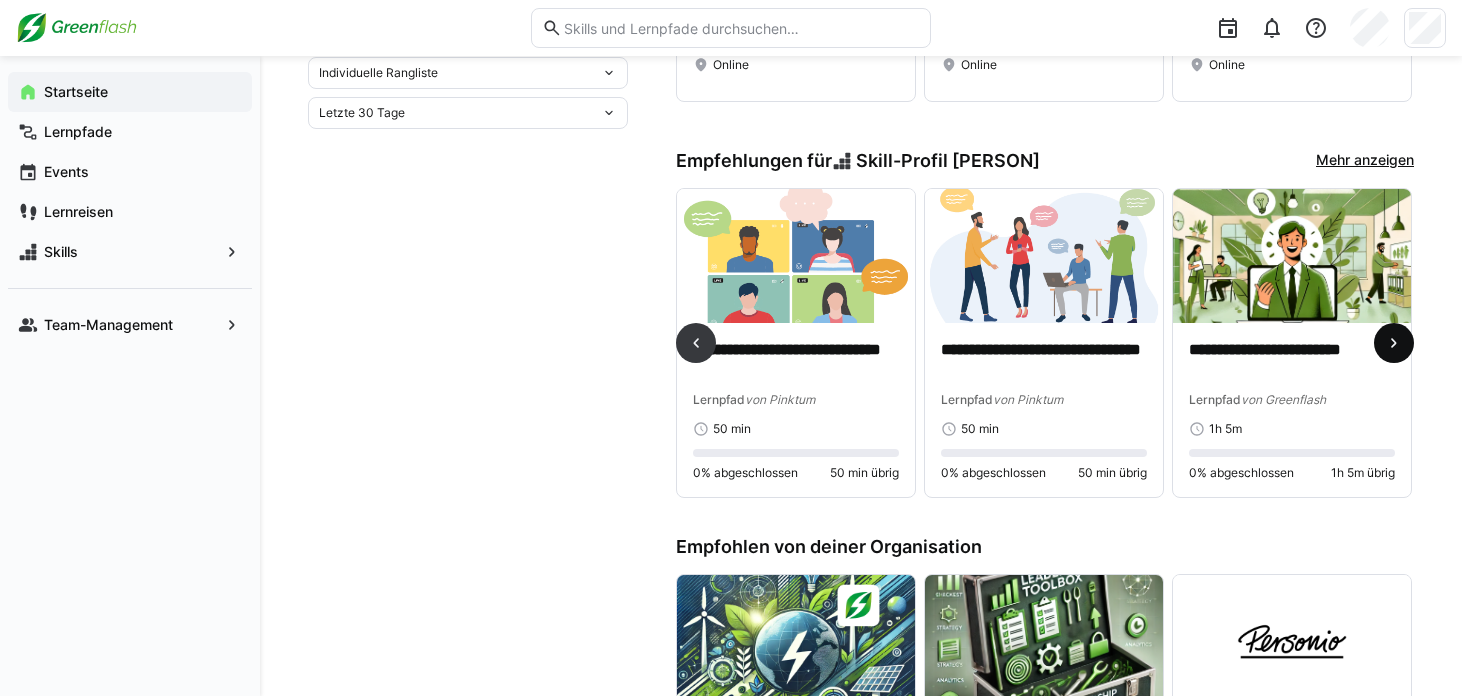 click 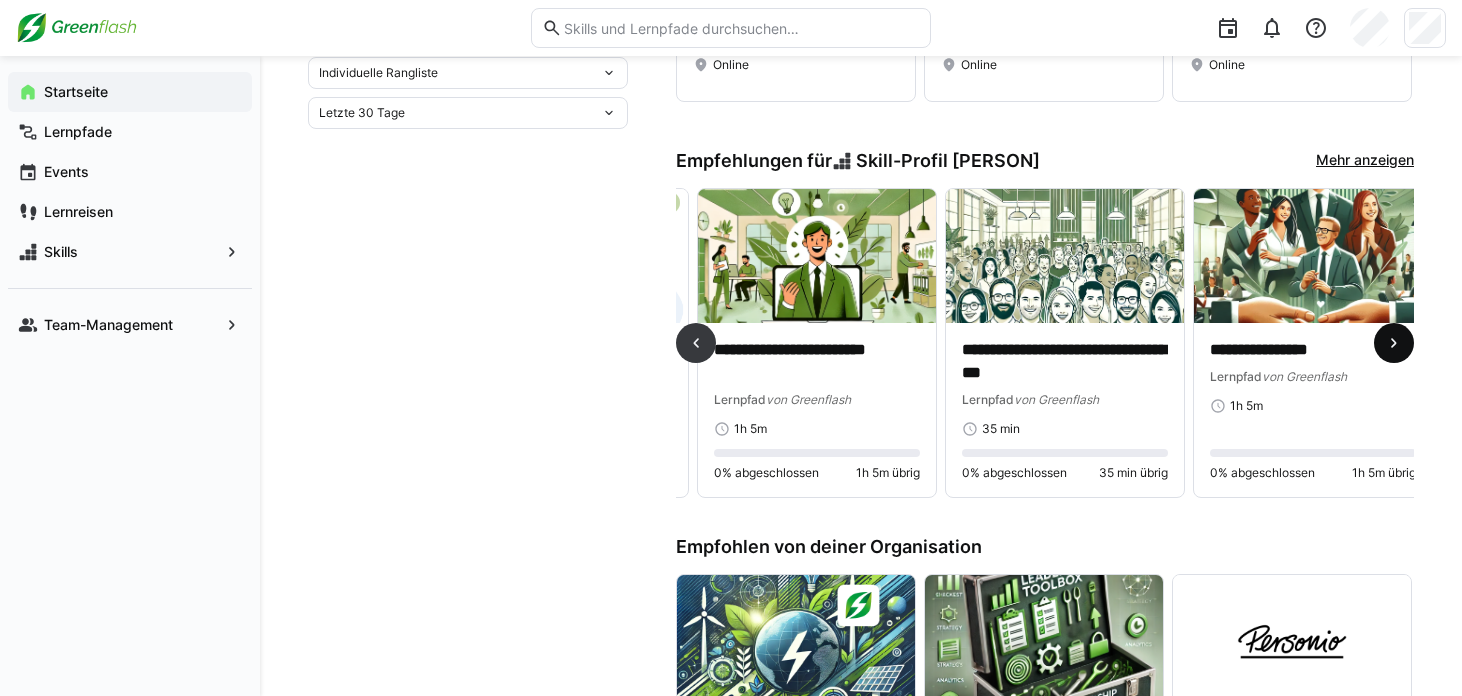 scroll, scrollTop: 0, scrollLeft: 992, axis: horizontal 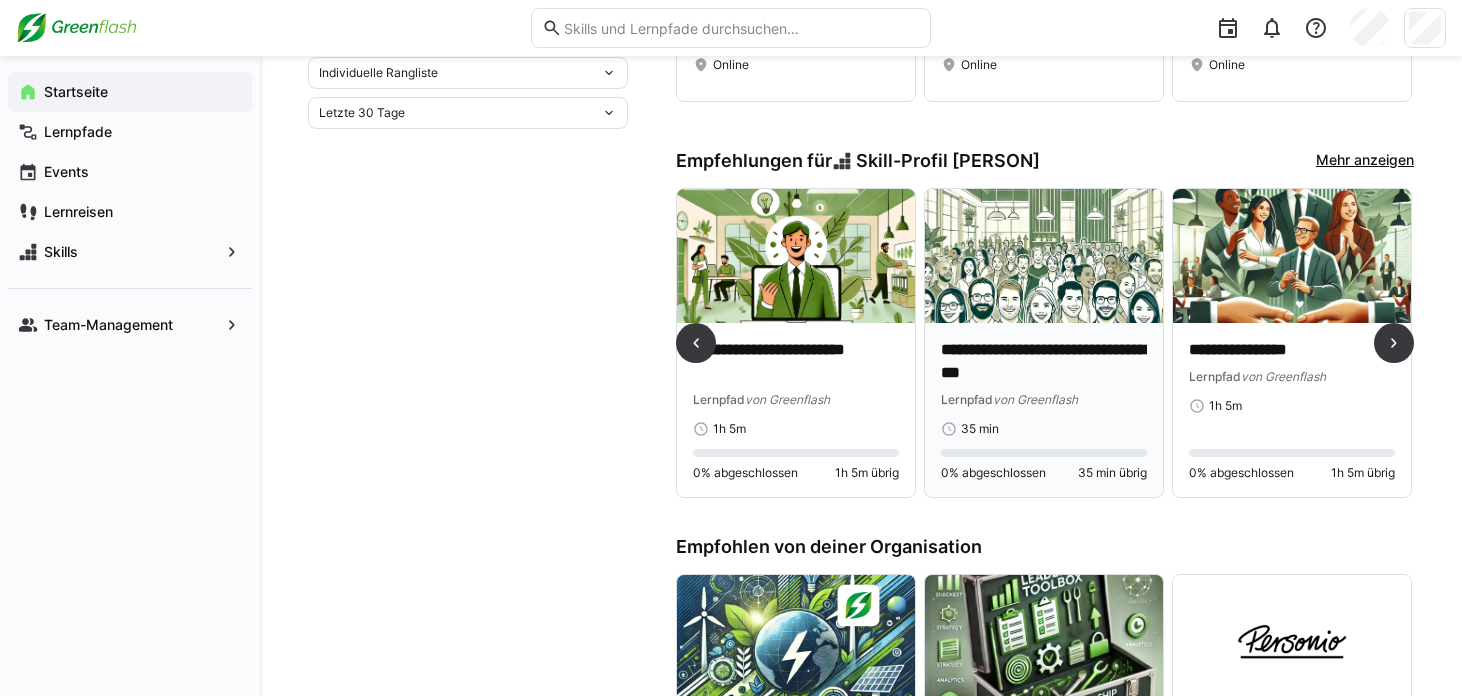 click on "**********" 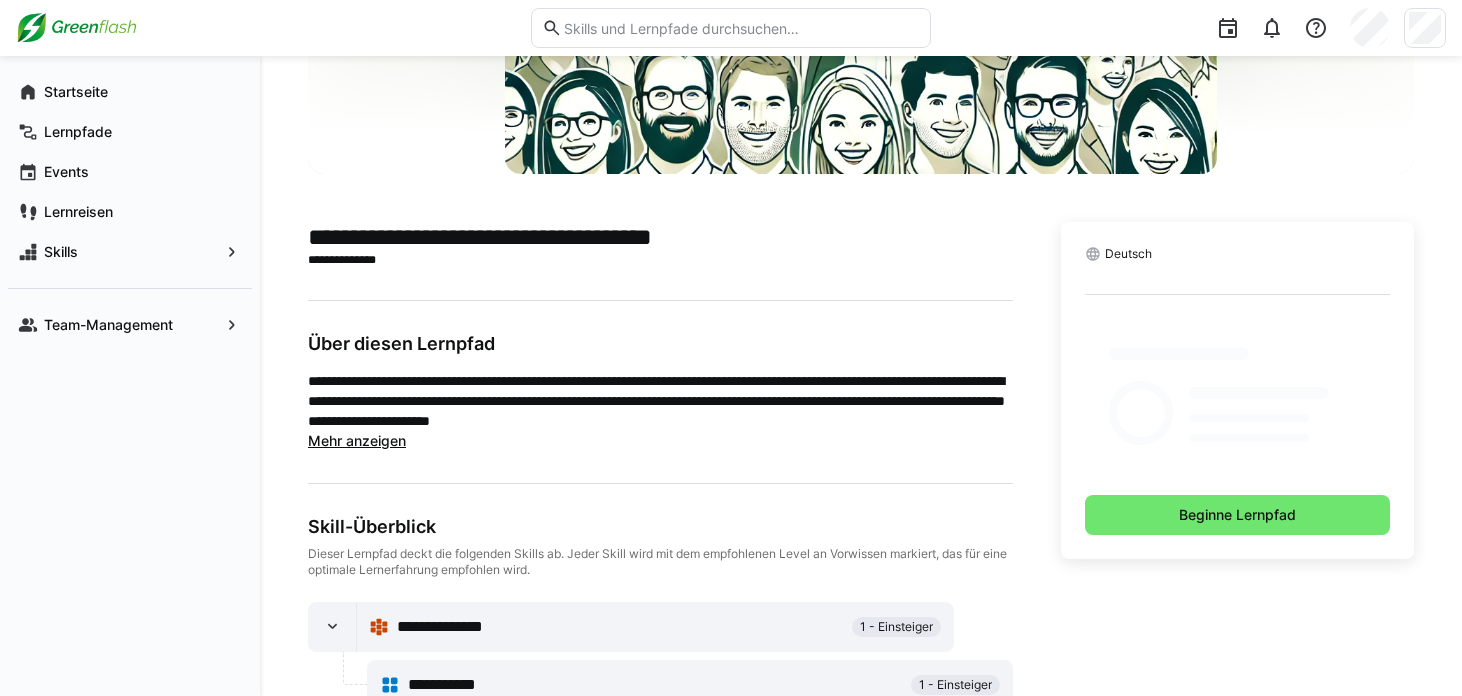 scroll, scrollTop: 392, scrollLeft: 0, axis: vertical 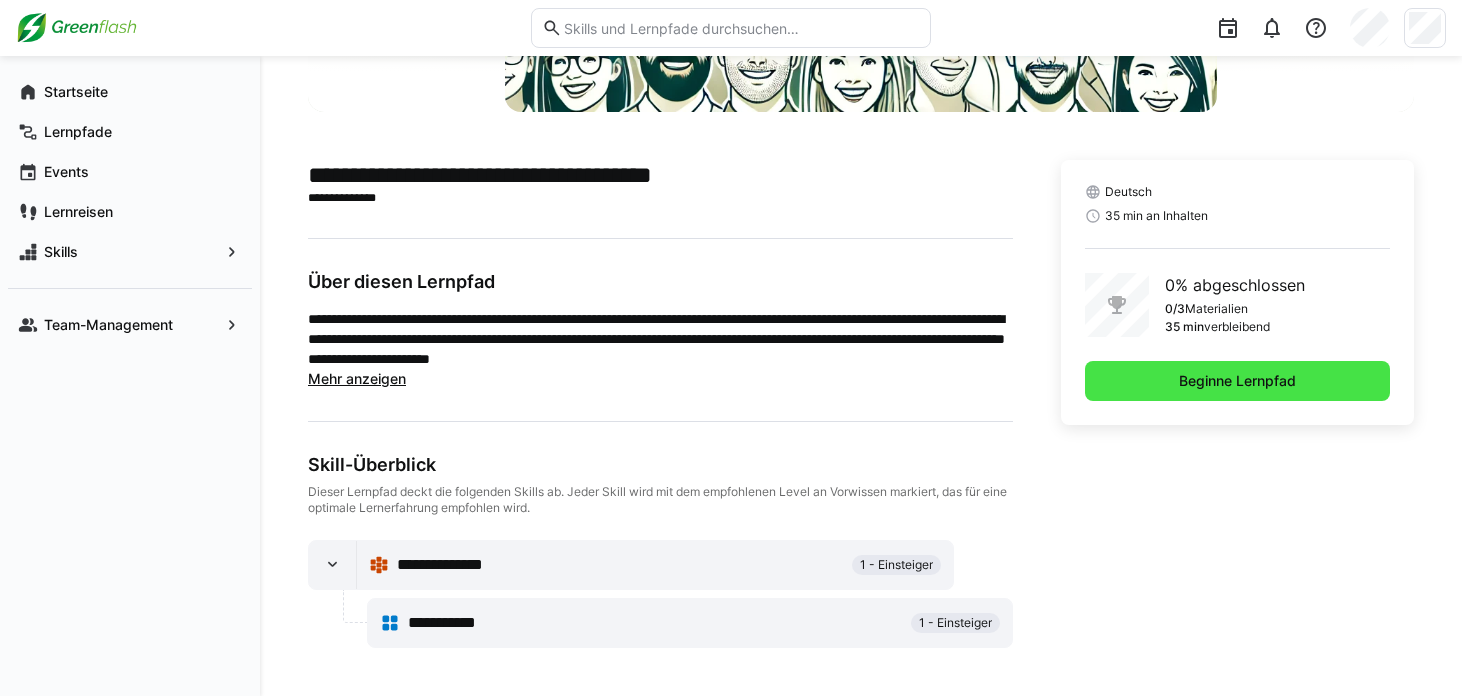 click on "Beginne Lernpfad" 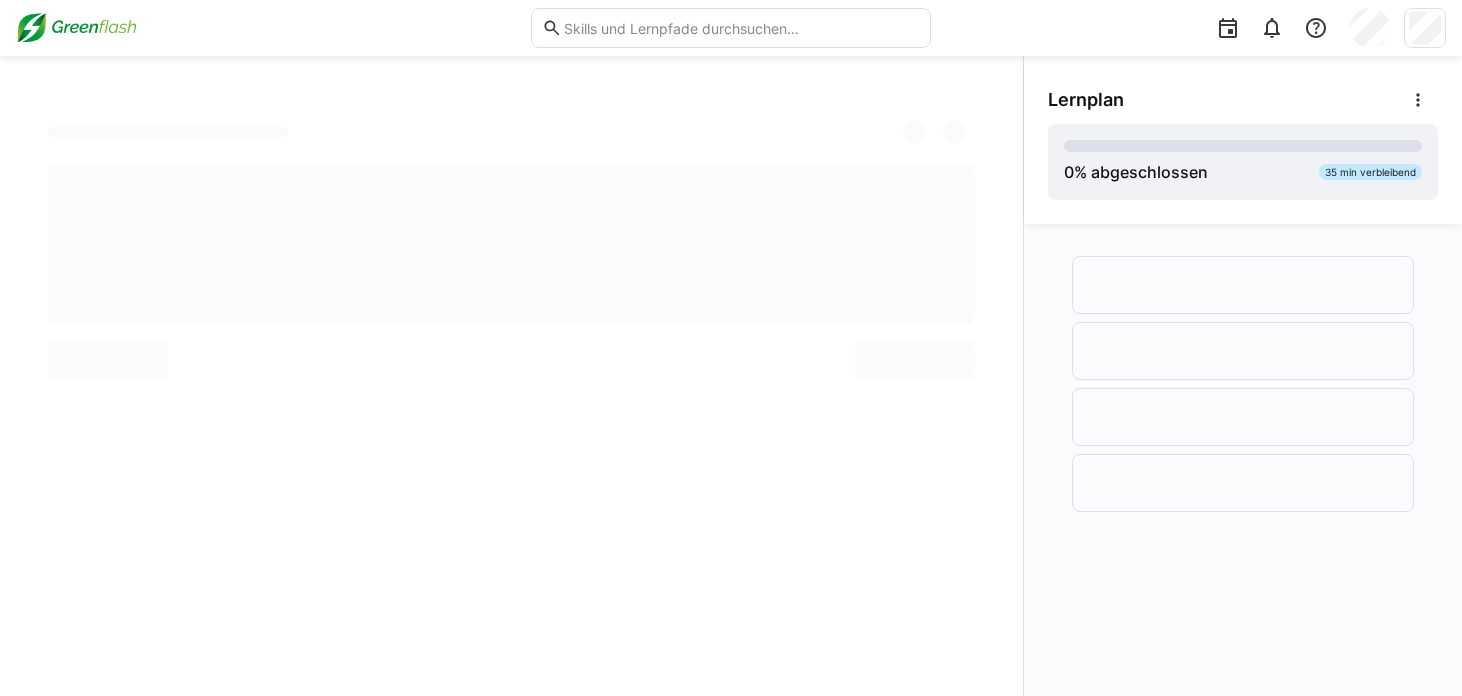 scroll, scrollTop: 0, scrollLeft: 0, axis: both 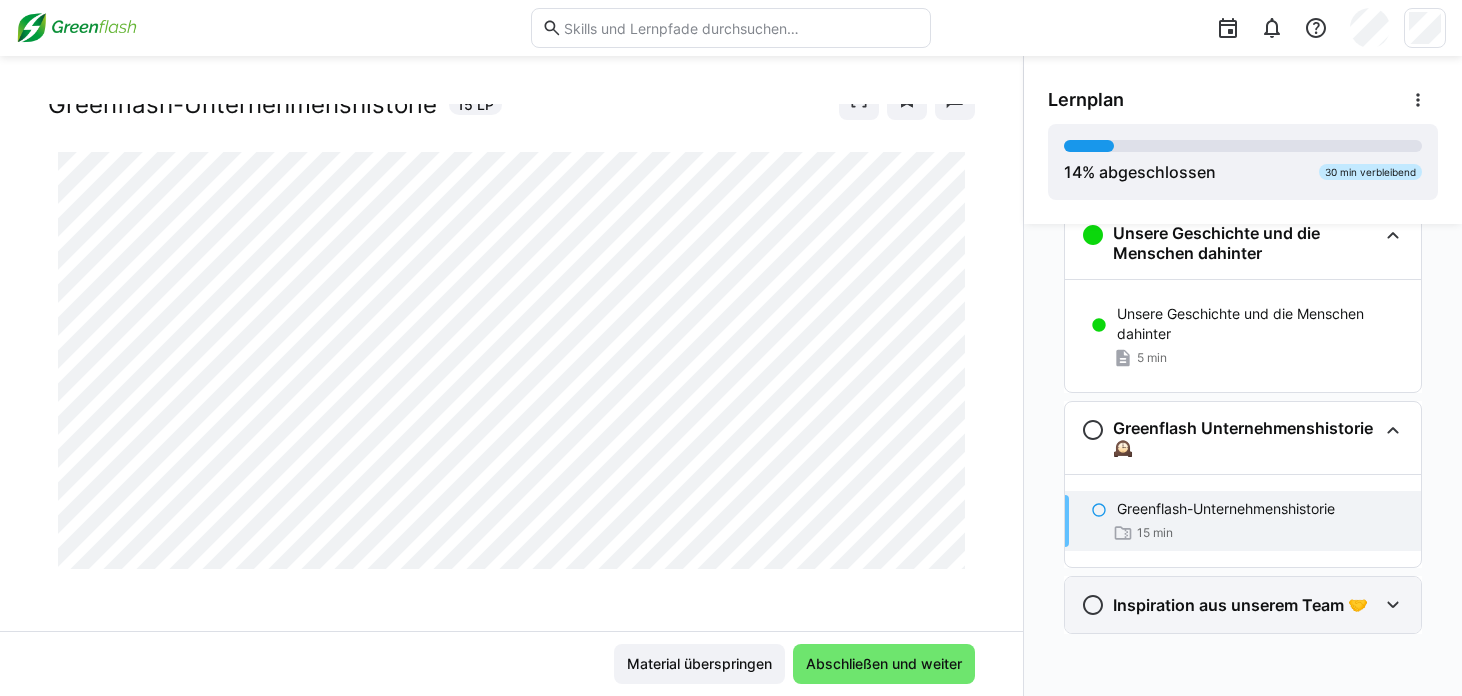 click on "Inspiration aus unserem Team 🤝" 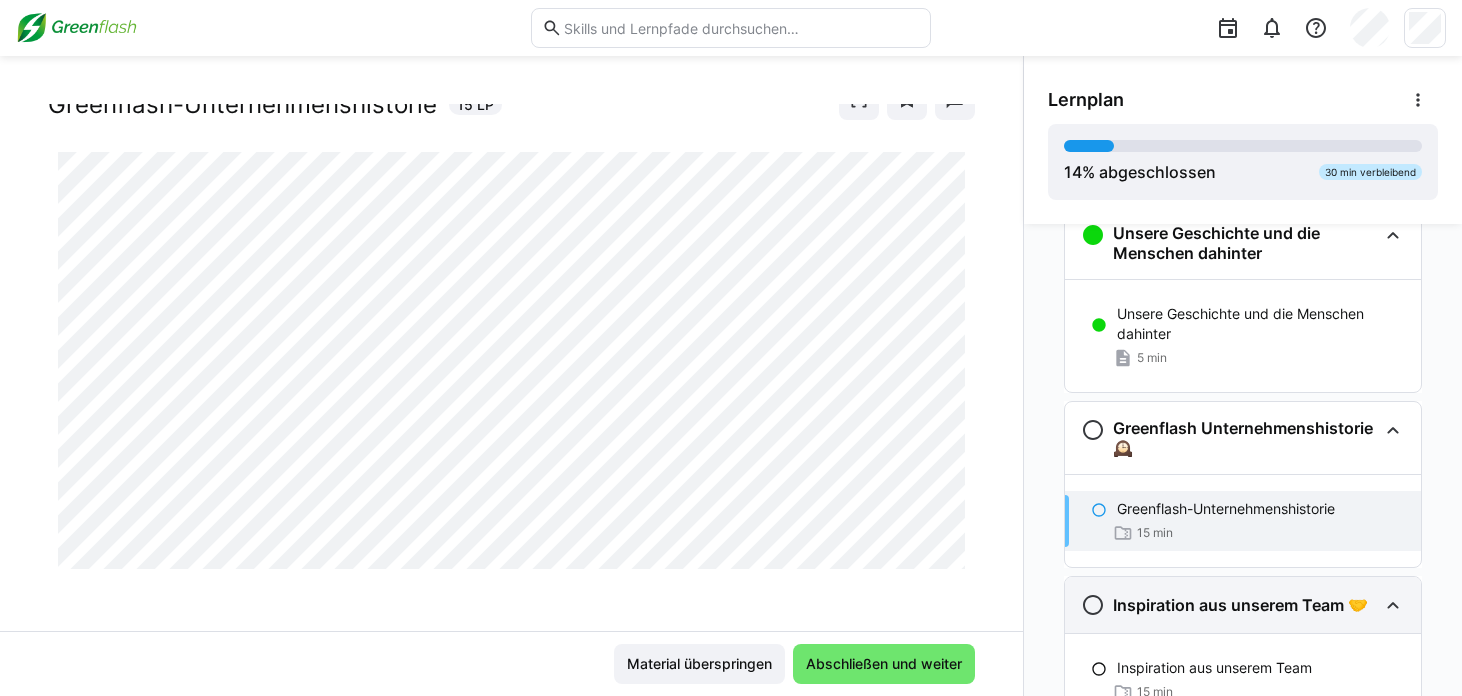 scroll, scrollTop: 143, scrollLeft: 0, axis: vertical 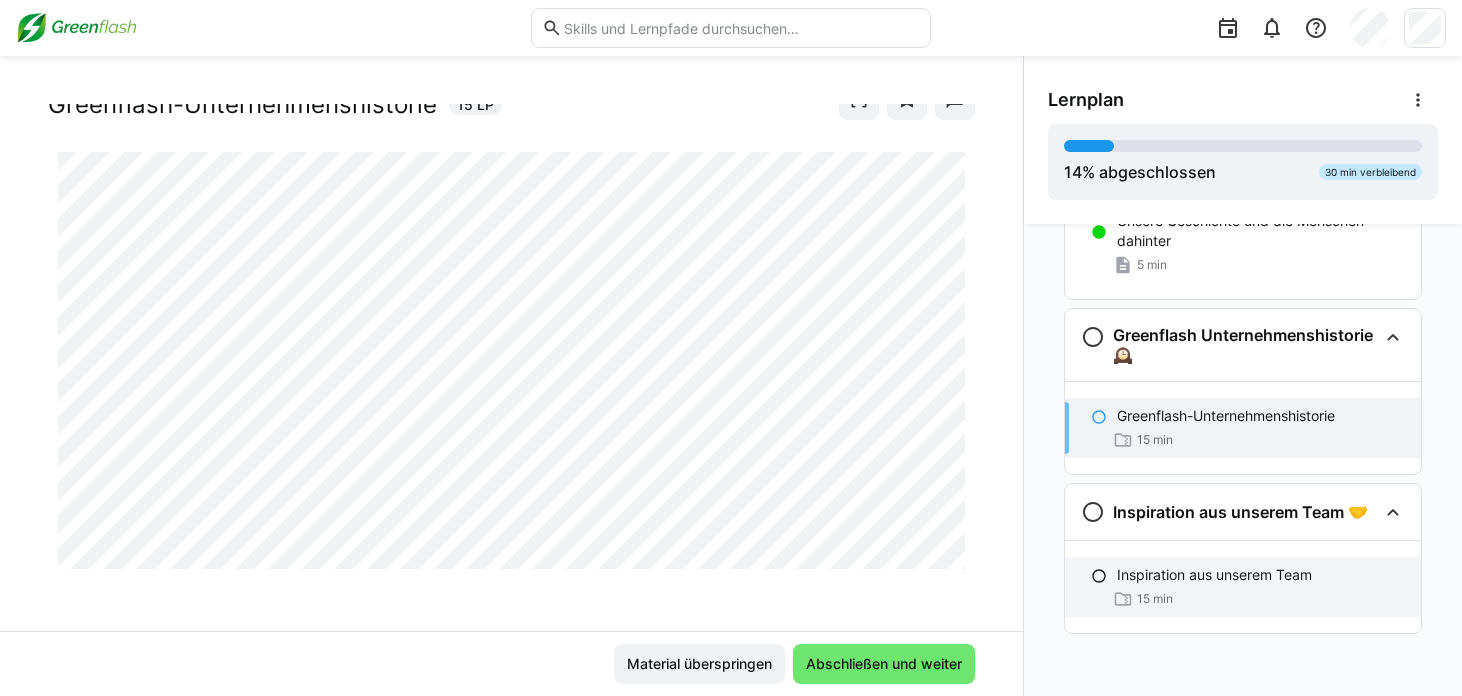 click on "Inspiration aus unserem Team
[TIME]" 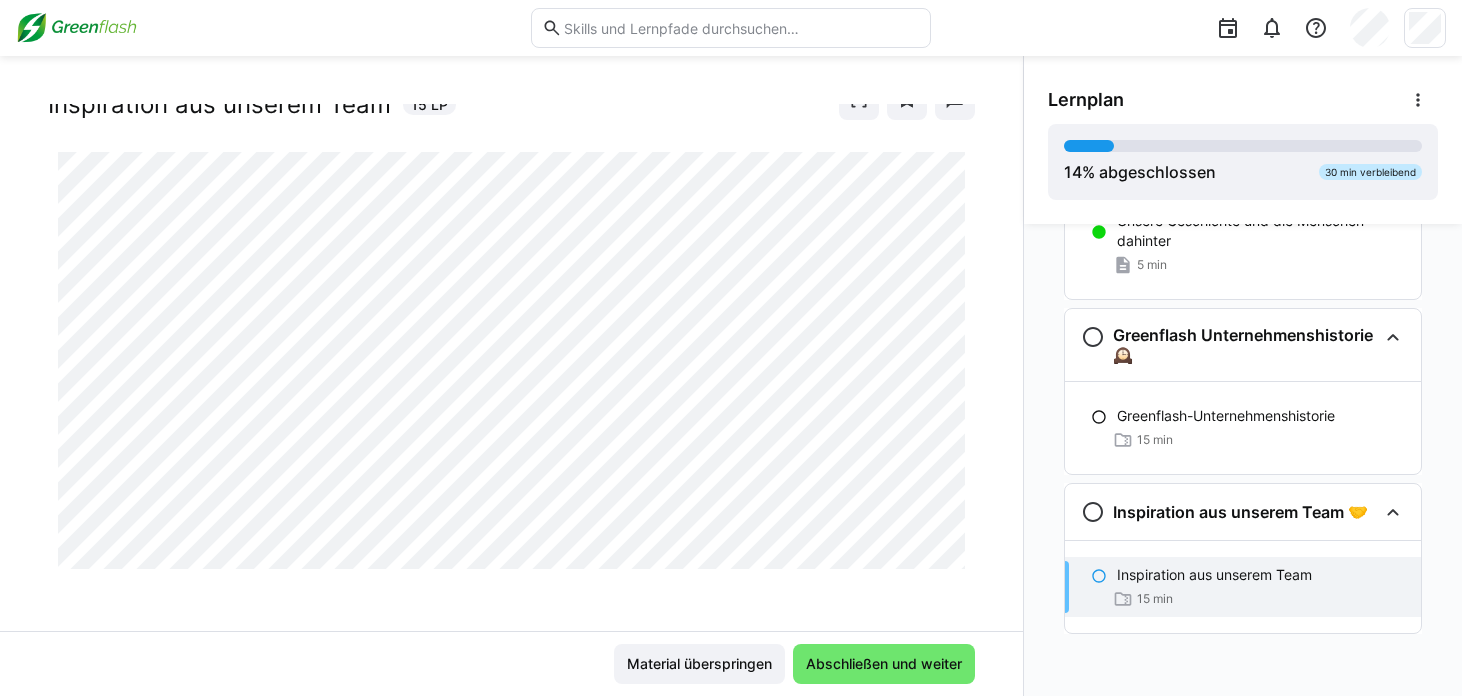 scroll, scrollTop: 64, scrollLeft: 0, axis: vertical 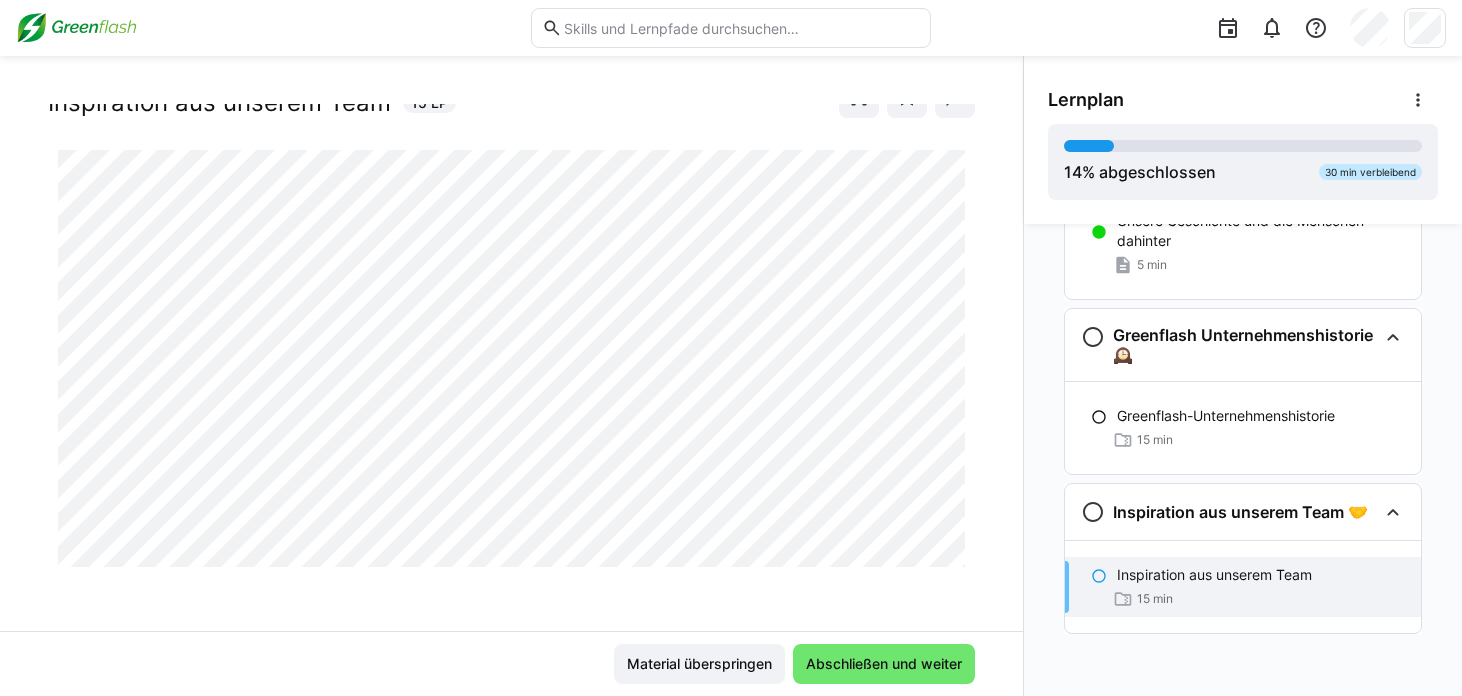 click 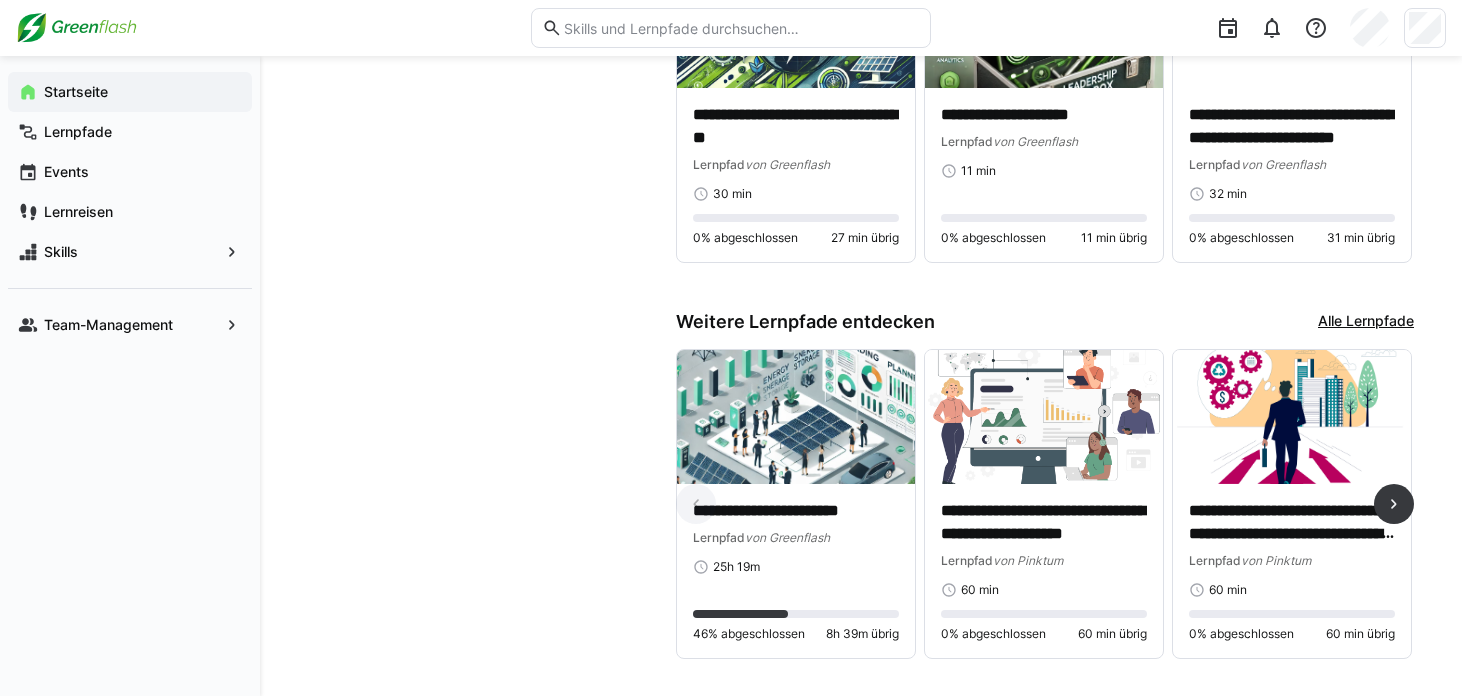 scroll, scrollTop: 1660, scrollLeft: 0, axis: vertical 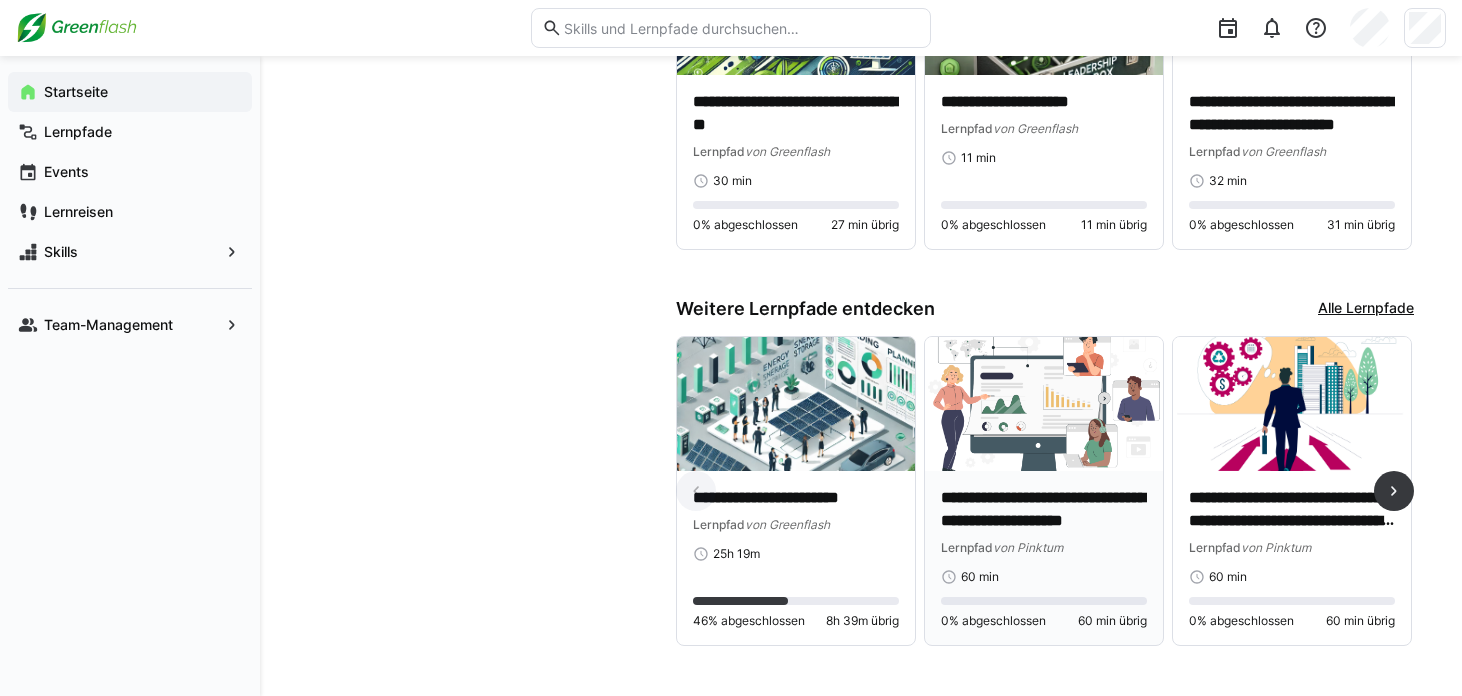 click on "**********" 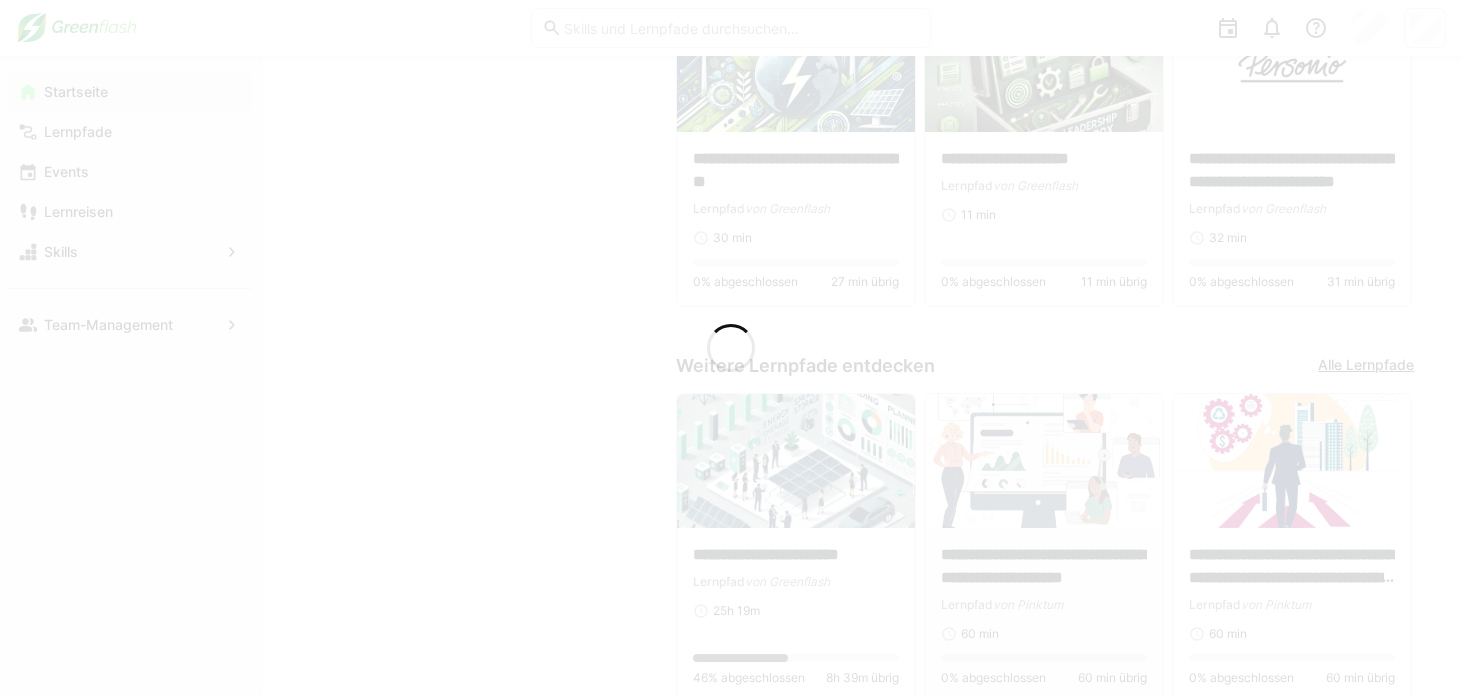 scroll, scrollTop: 1717, scrollLeft: 0, axis: vertical 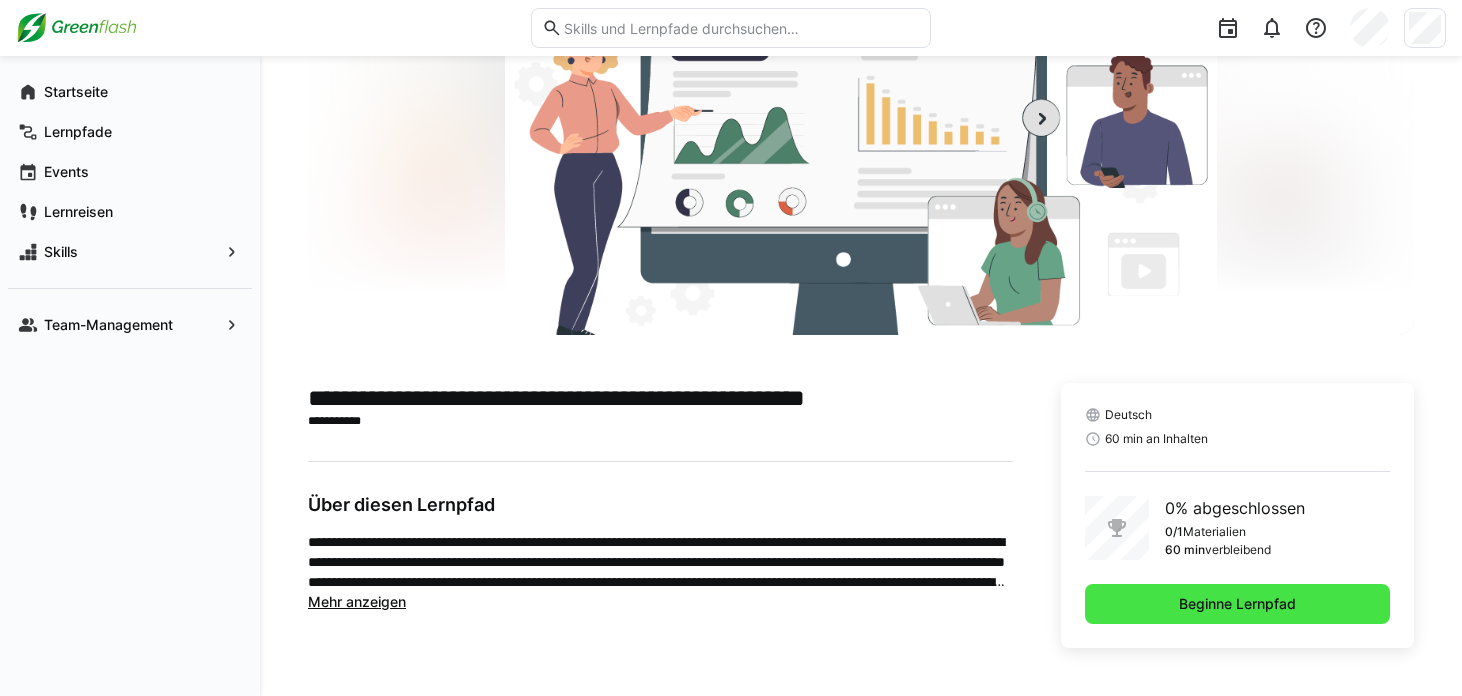 click on "Beginne Lernpfad" 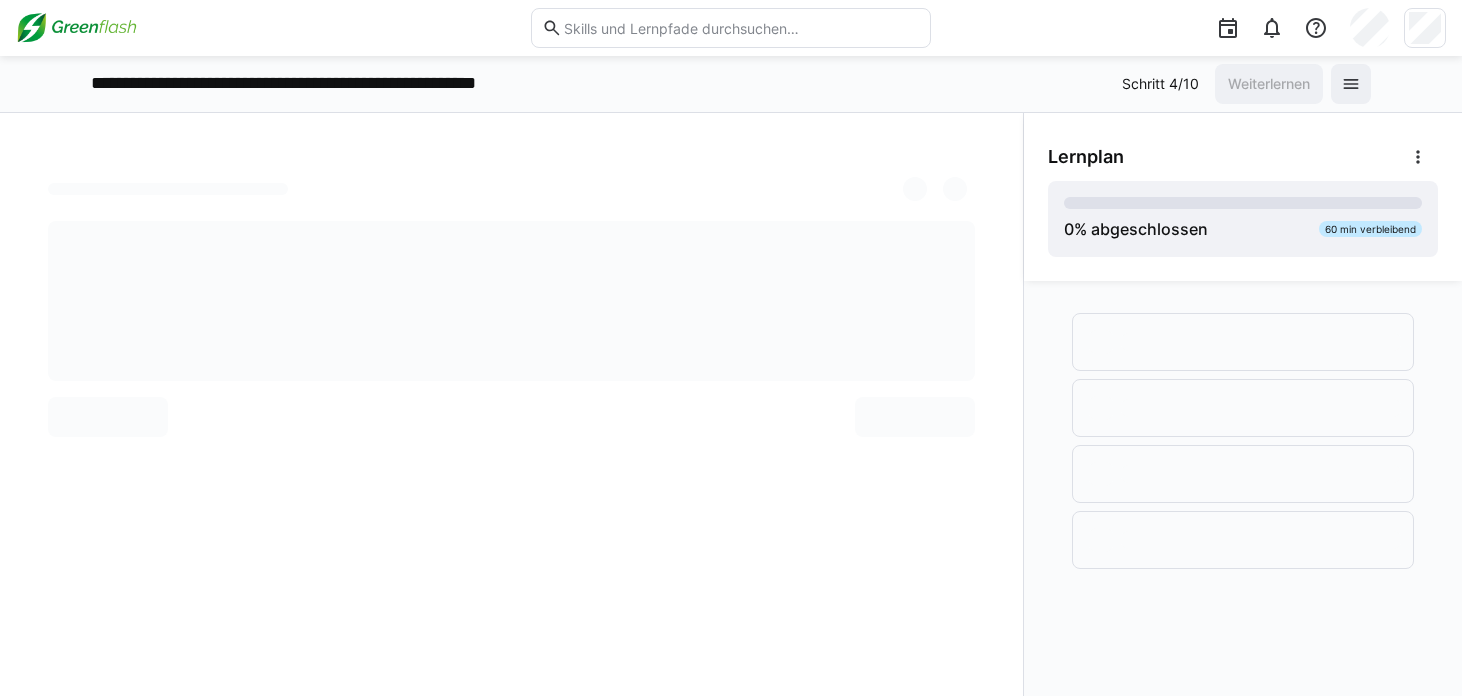 scroll, scrollTop: 0, scrollLeft: 0, axis: both 